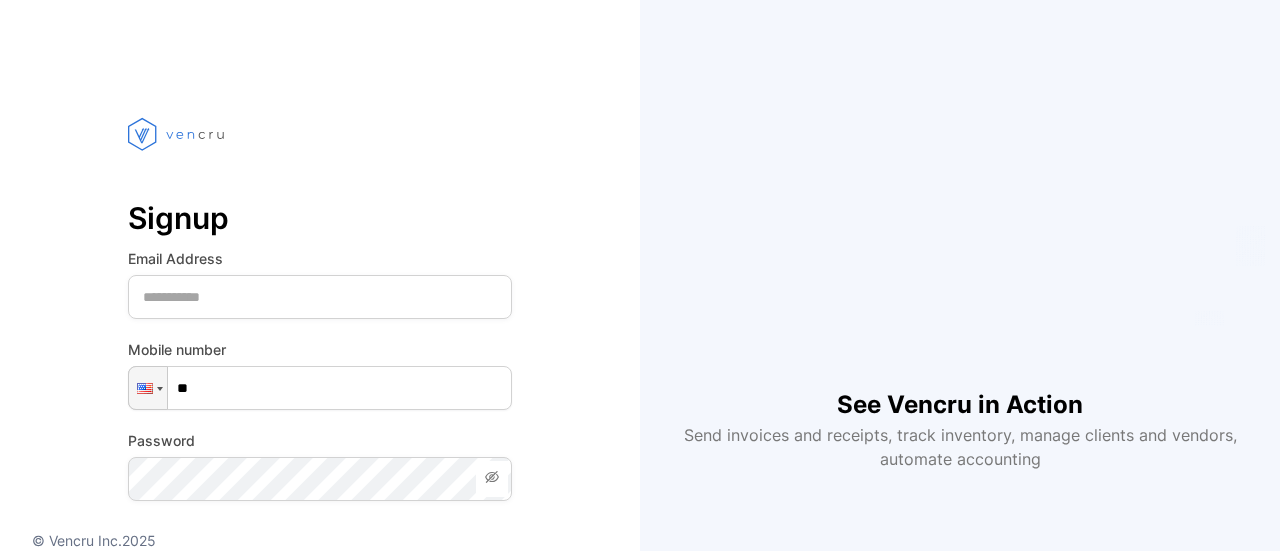 scroll, scrollTop: 0, scrollLeft: 0, axis: both 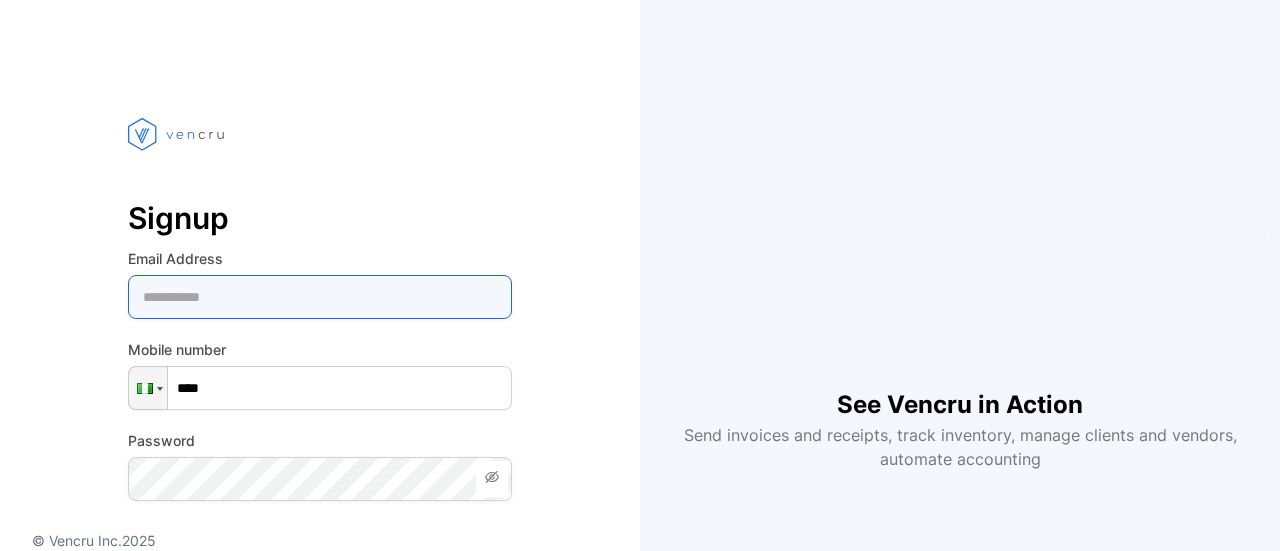 click at bounding box center (320, 297) 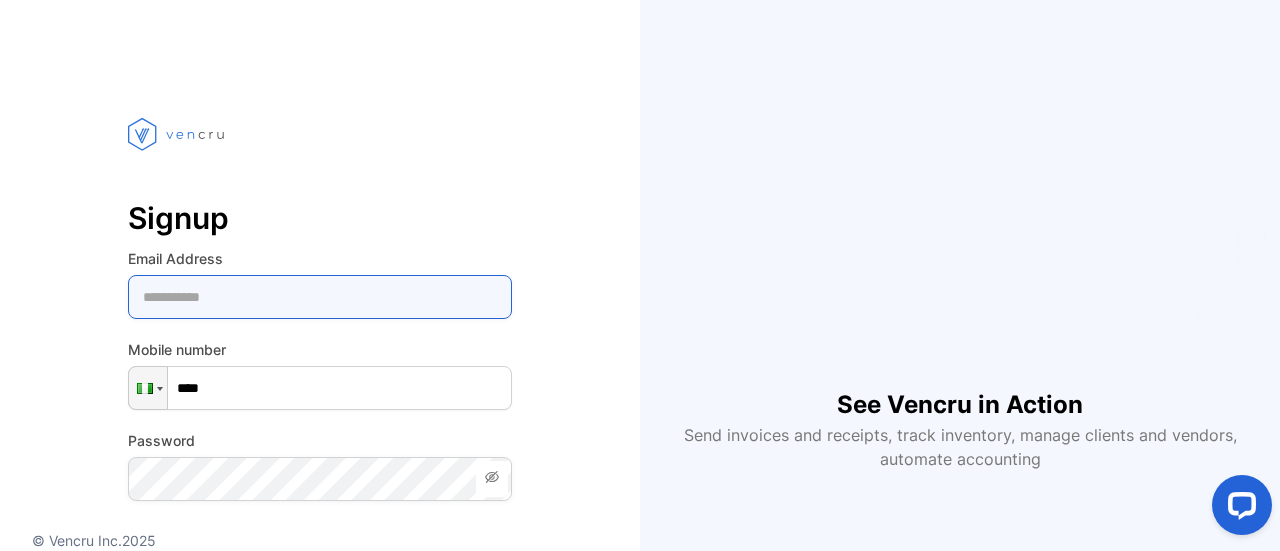 scroll, scrollTop: 0, scrollLeft: 0, axis: both 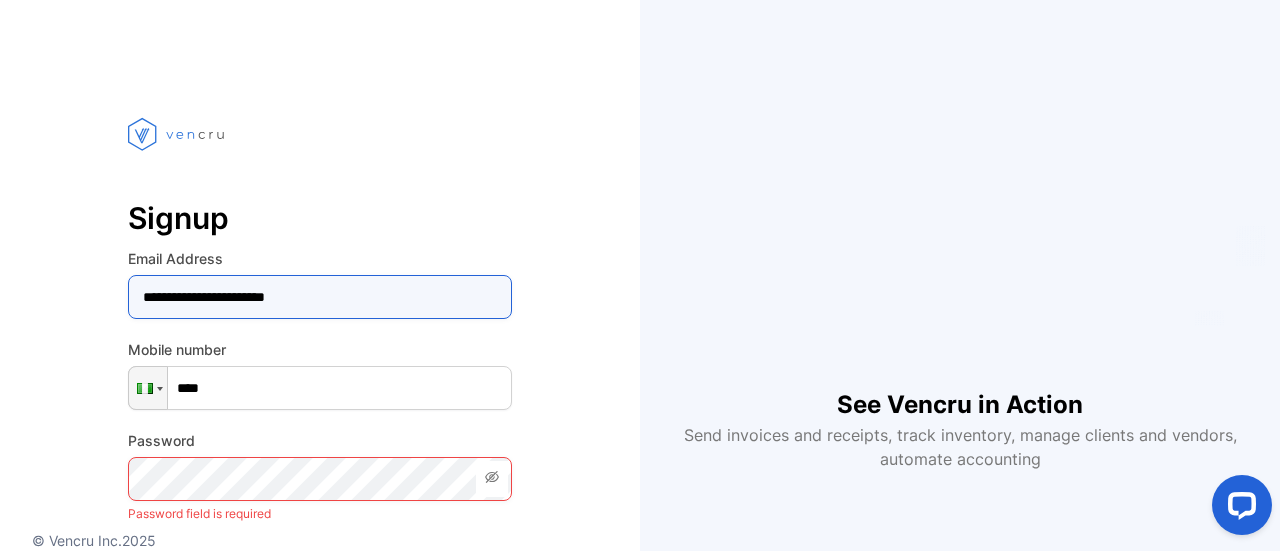 type on "**********" 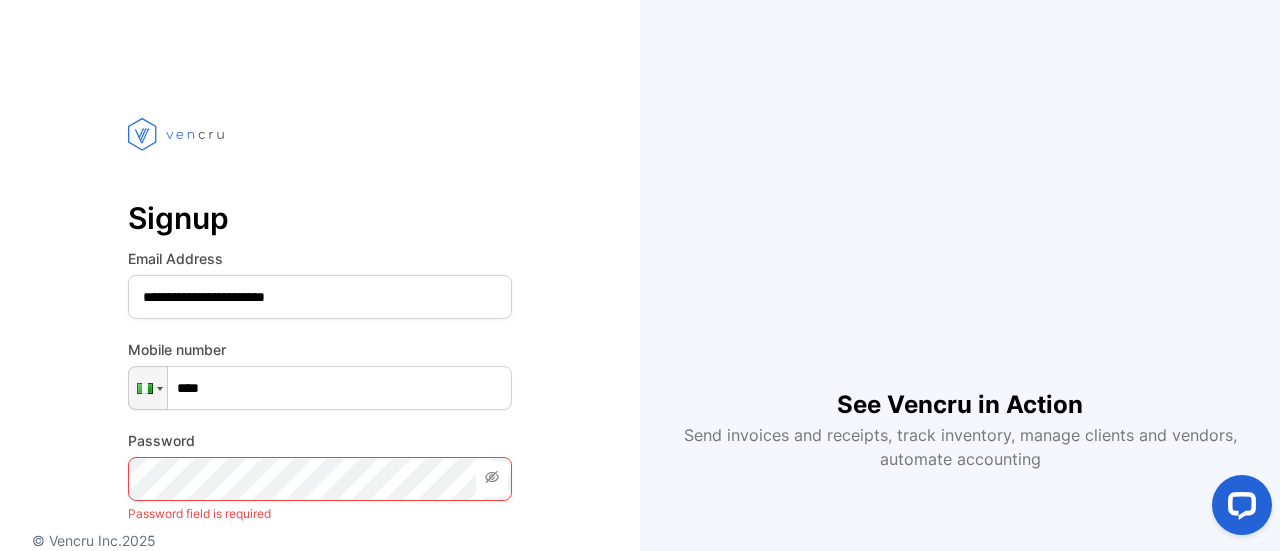 click on "****" at bounding box center [320, 388] 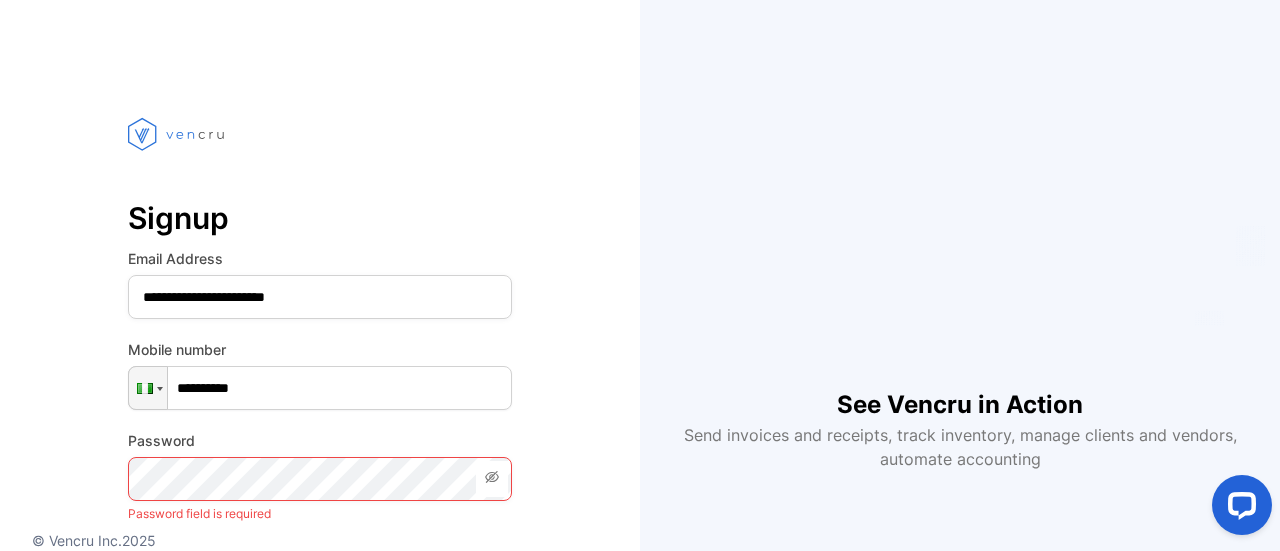 click on "**********" at bounding box center [320, 388] 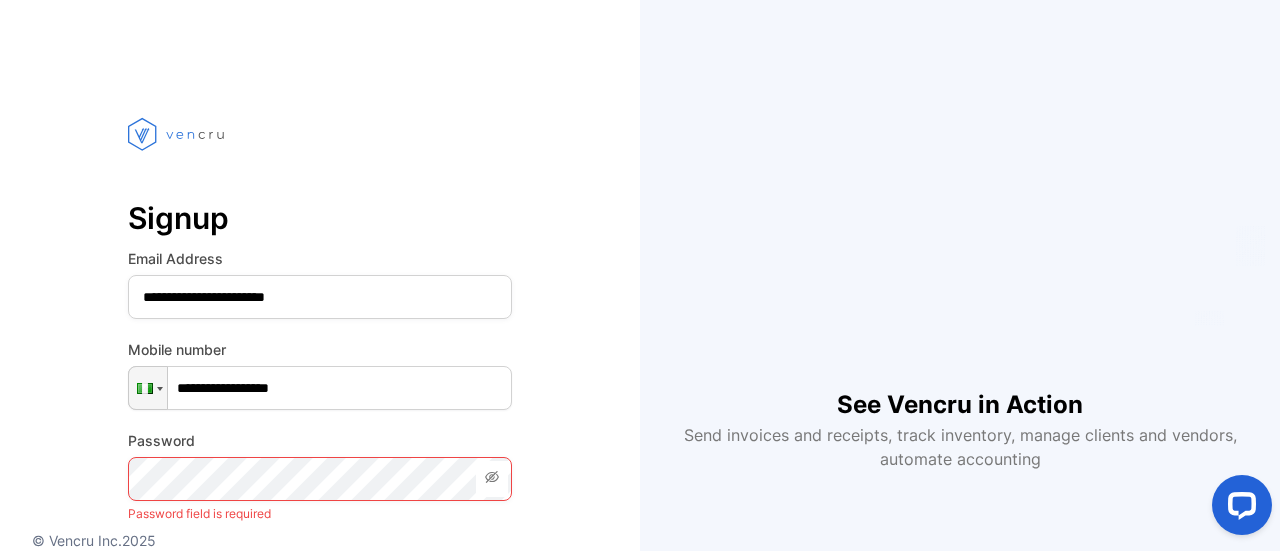 type on "**********" 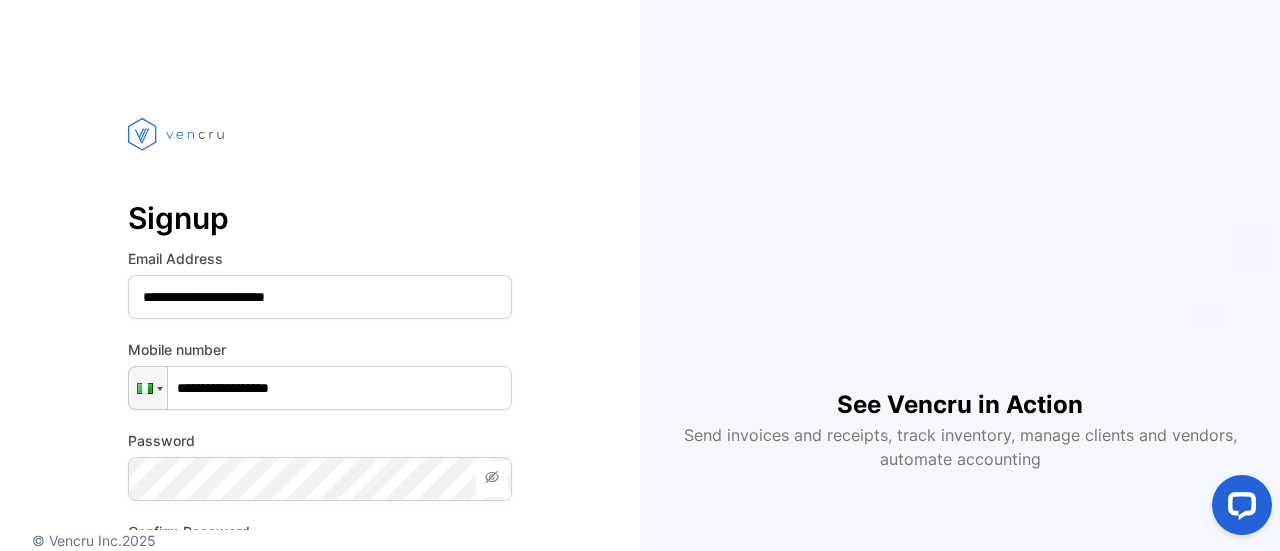 click 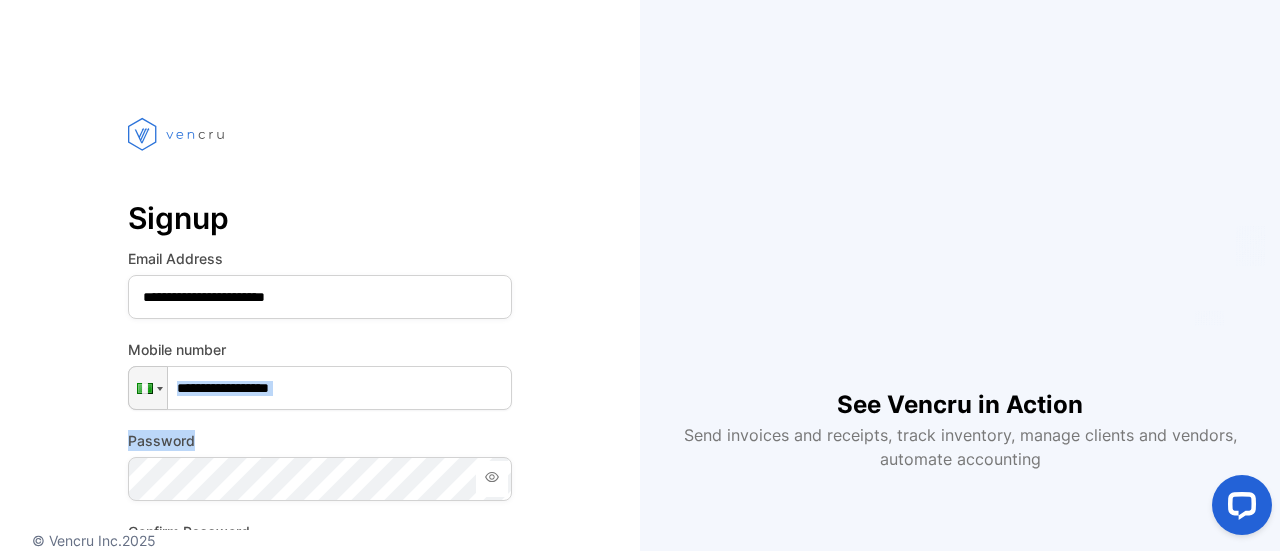 drag, startPoint x: 586, startPoint y: 350, endPoint x: 595, endPoint y: 422, distance: 72.56032 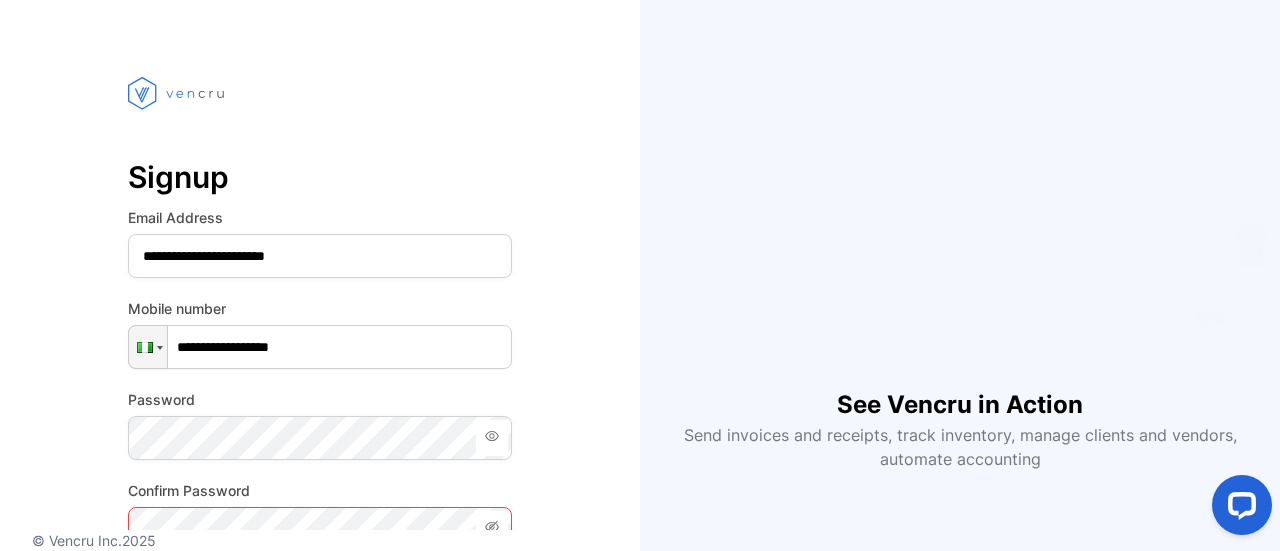 scroll, scrollTop: 380, scrollLeft: 0, axis: vertical 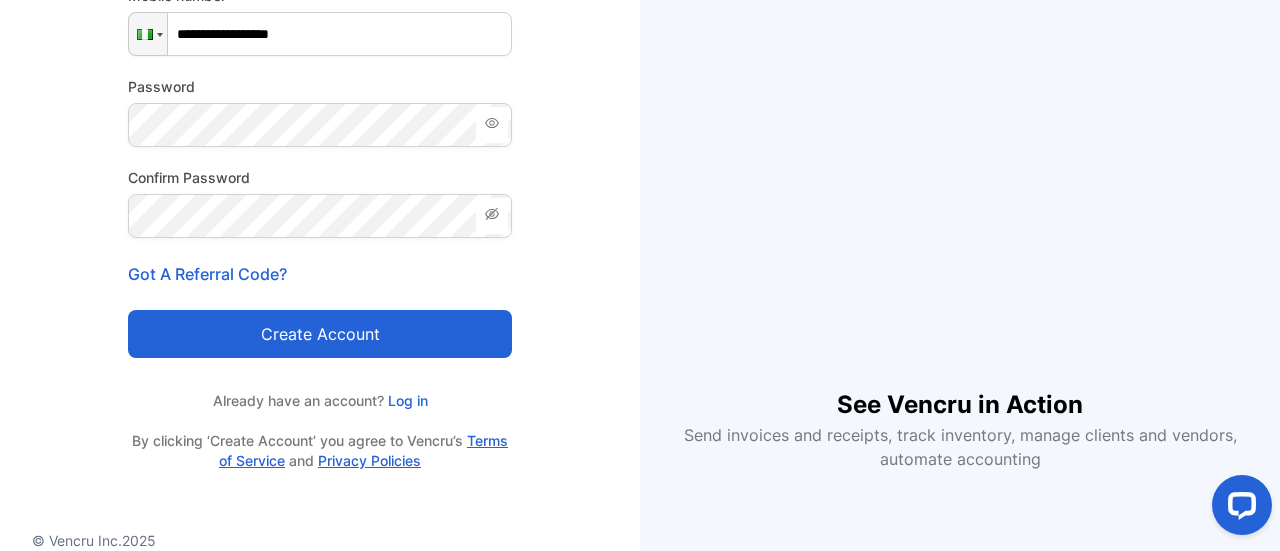 click at bounding box center (492, 216) 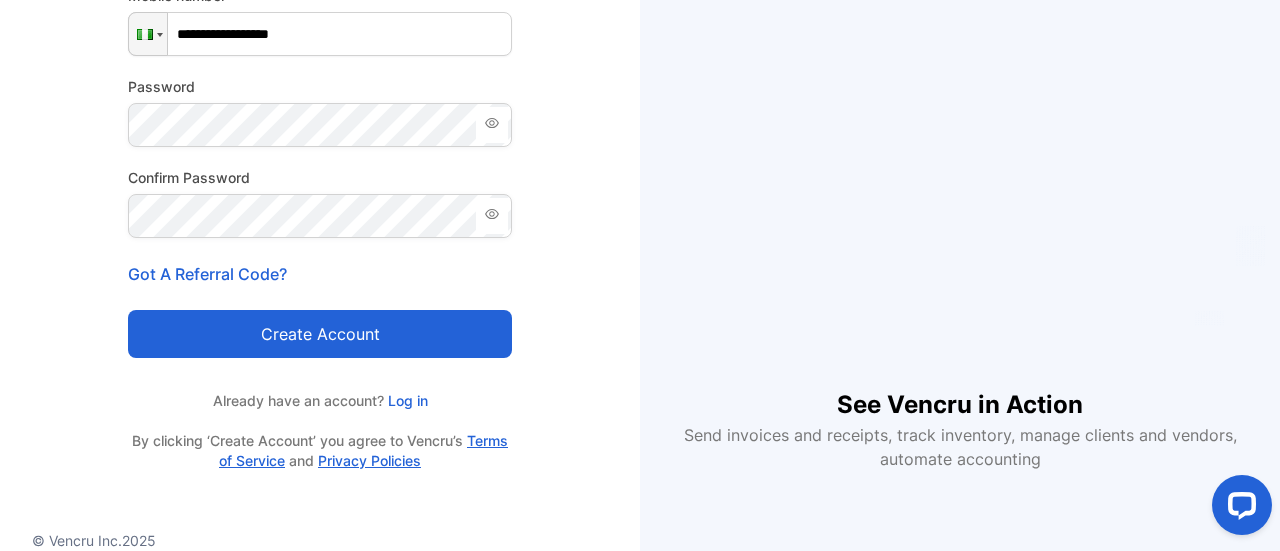 click at bounding box center (492, 216) 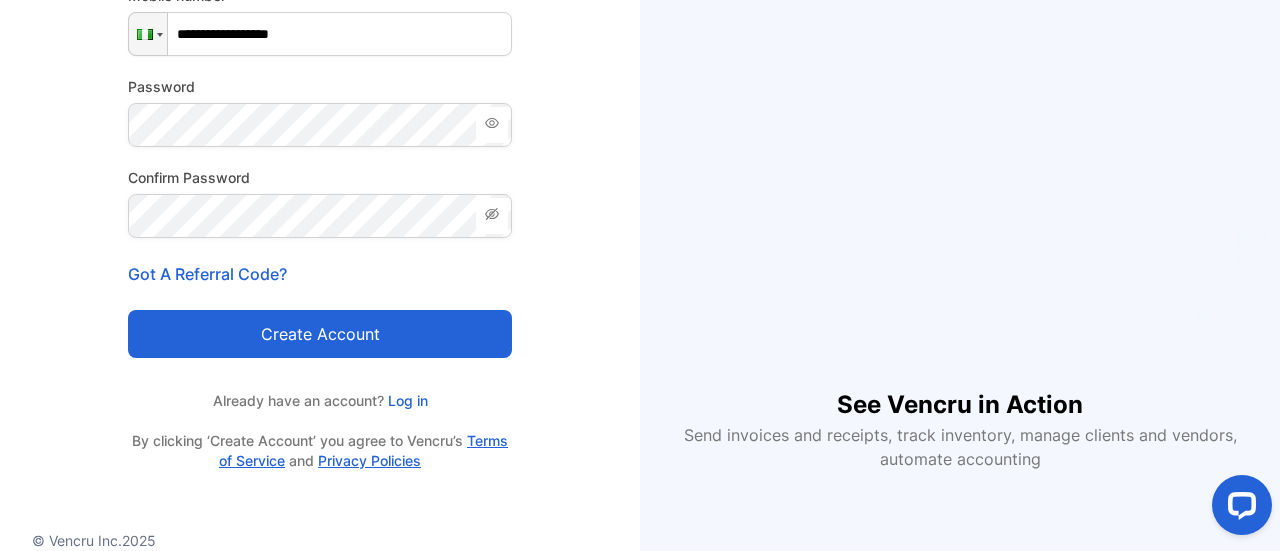 click on "Create account" at bounding box center [320, 334] 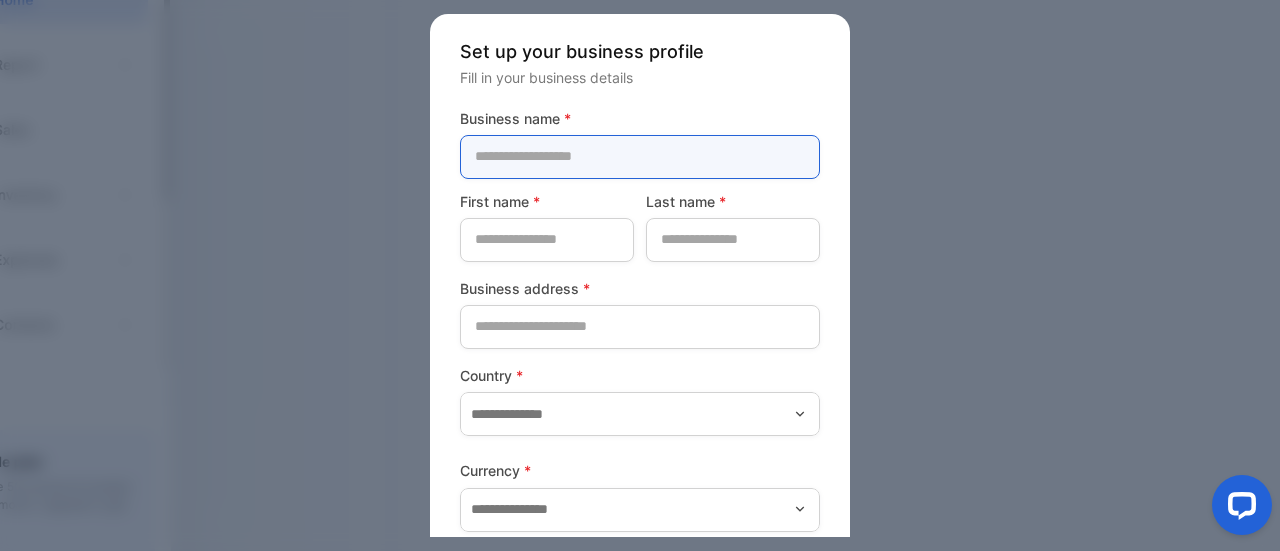 click at bounding box center [640, 157] 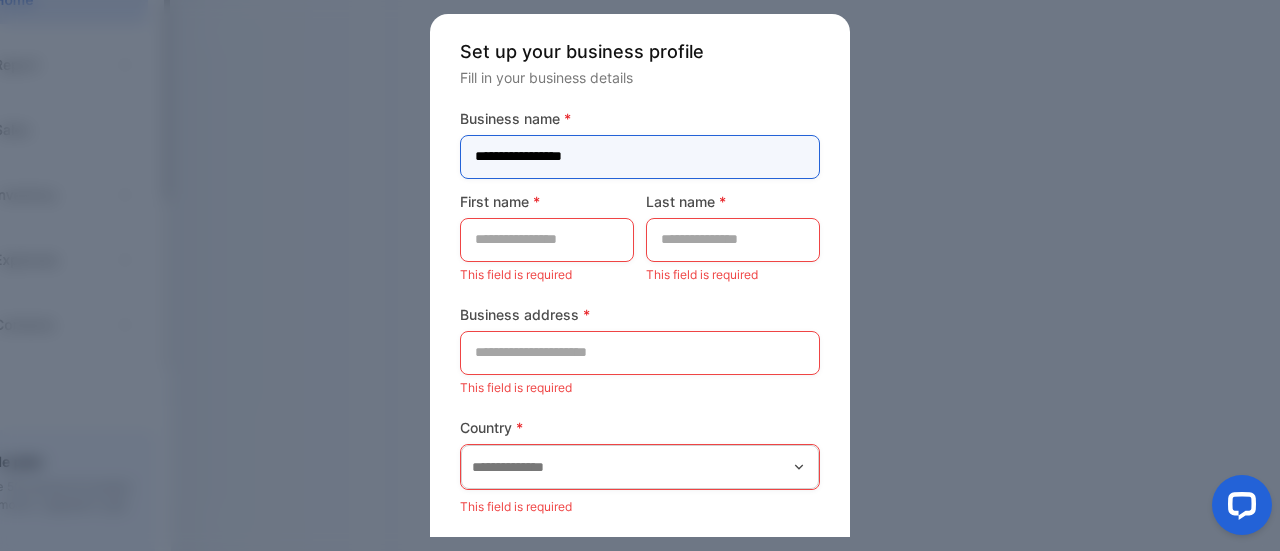 type on "**********" 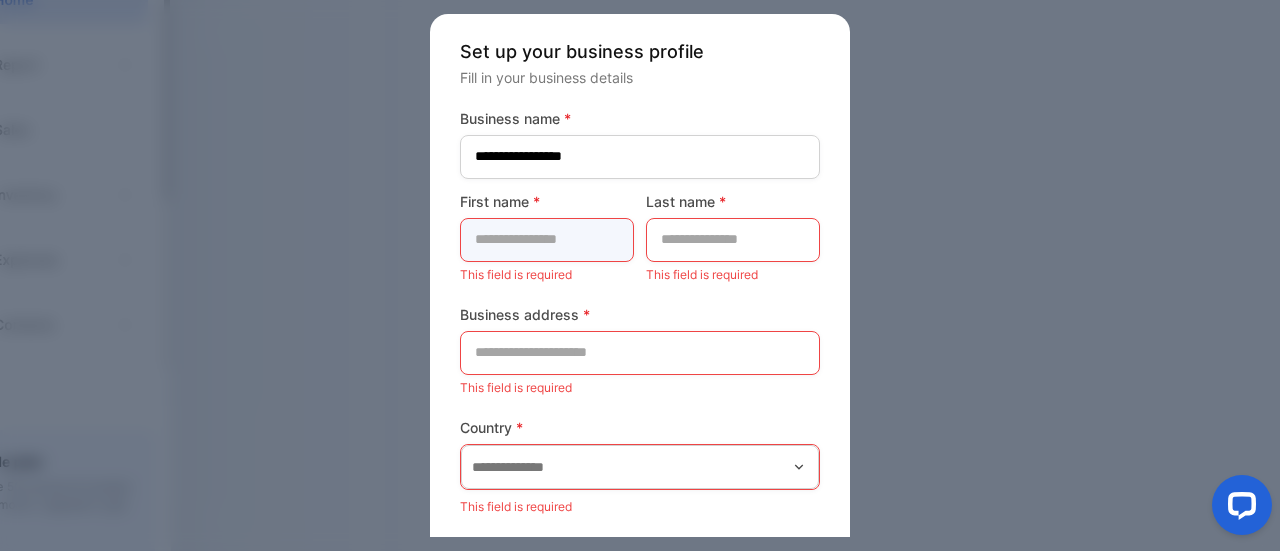 click at bounding box center (547, 240) 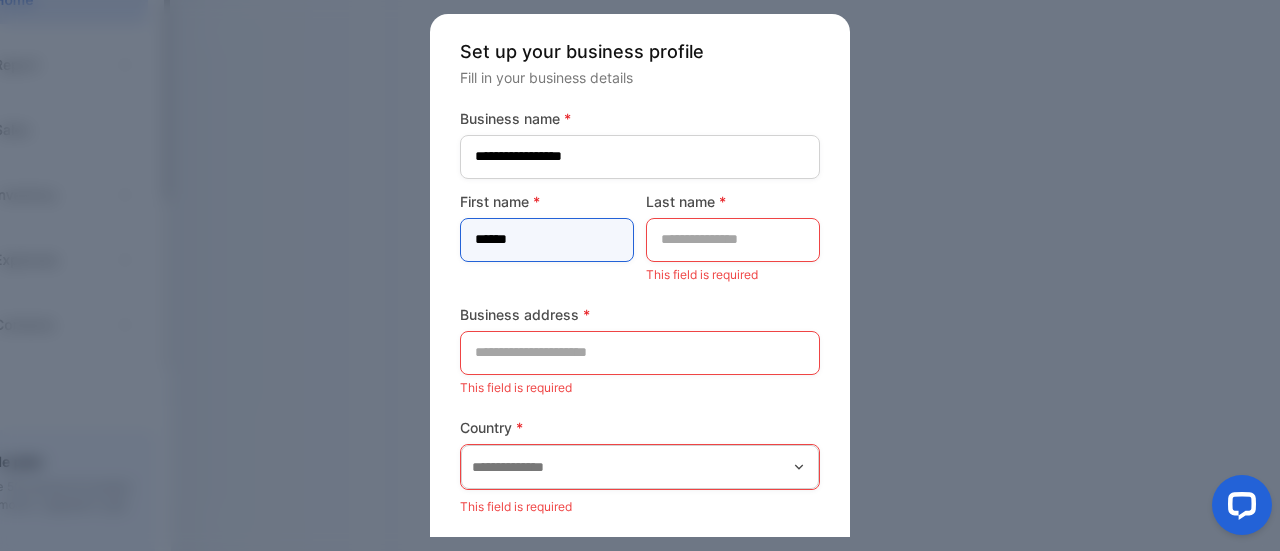 type on "******" 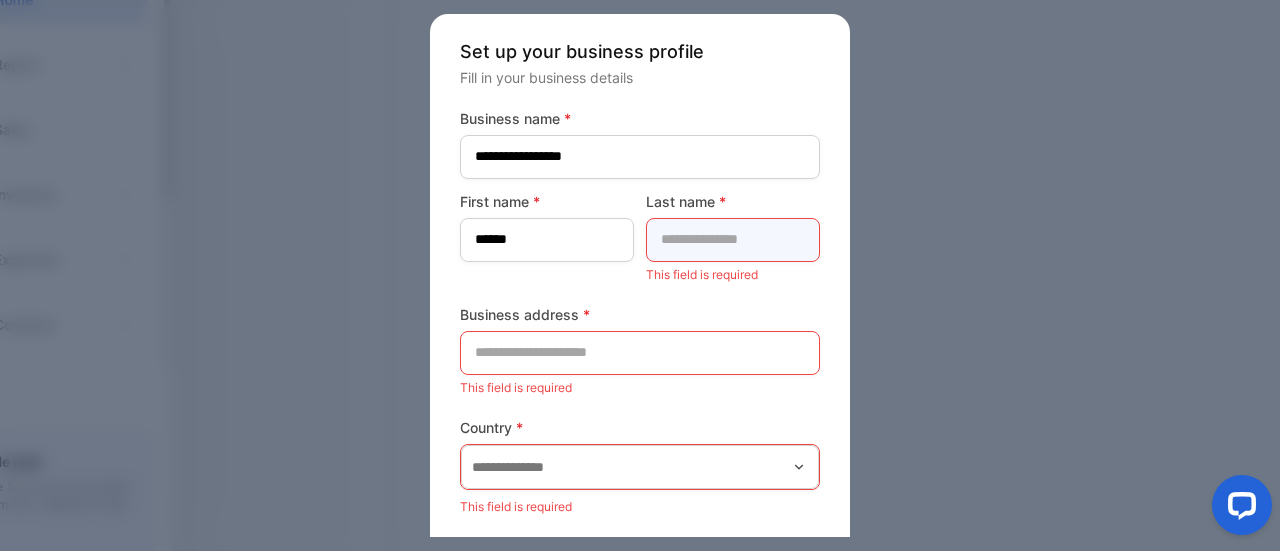click at bounding box center (733, 240) 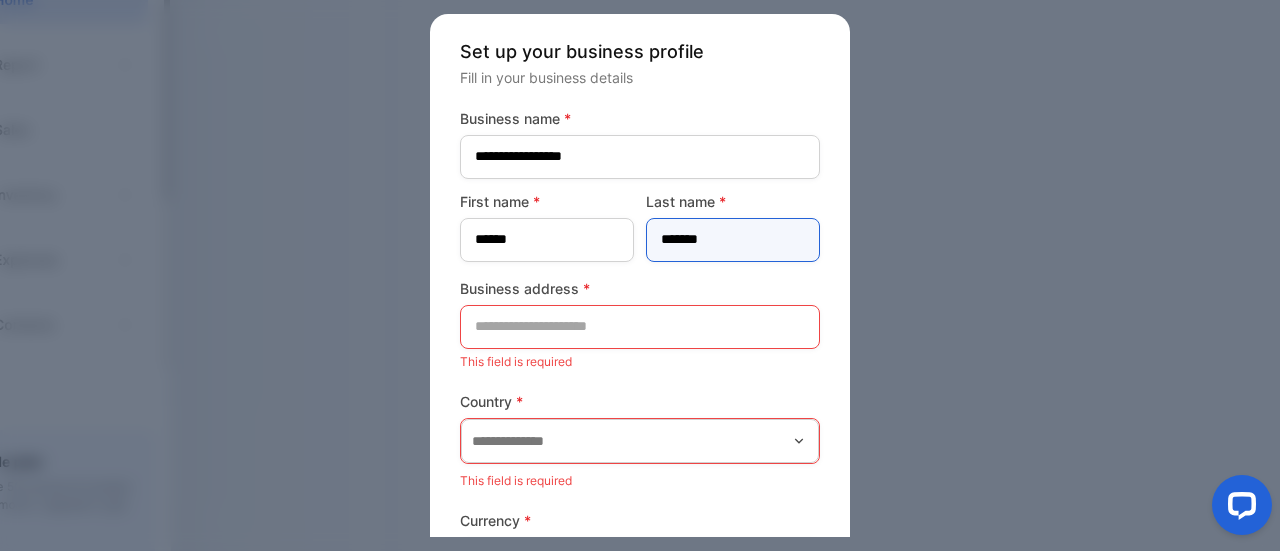 type on "*******" 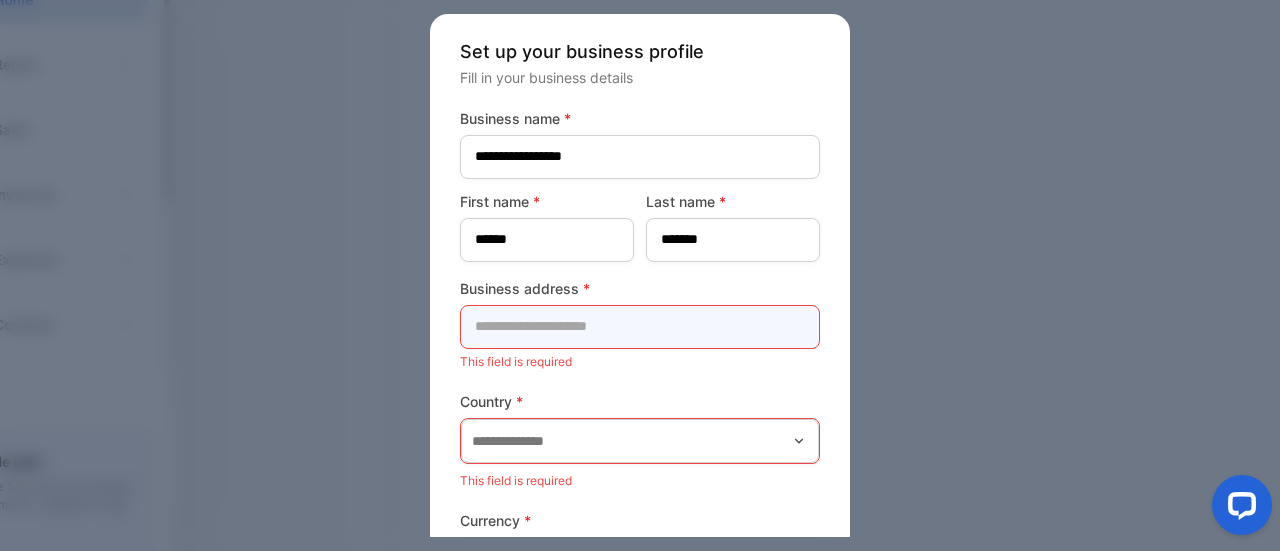 click at bounding box center (640, 327) 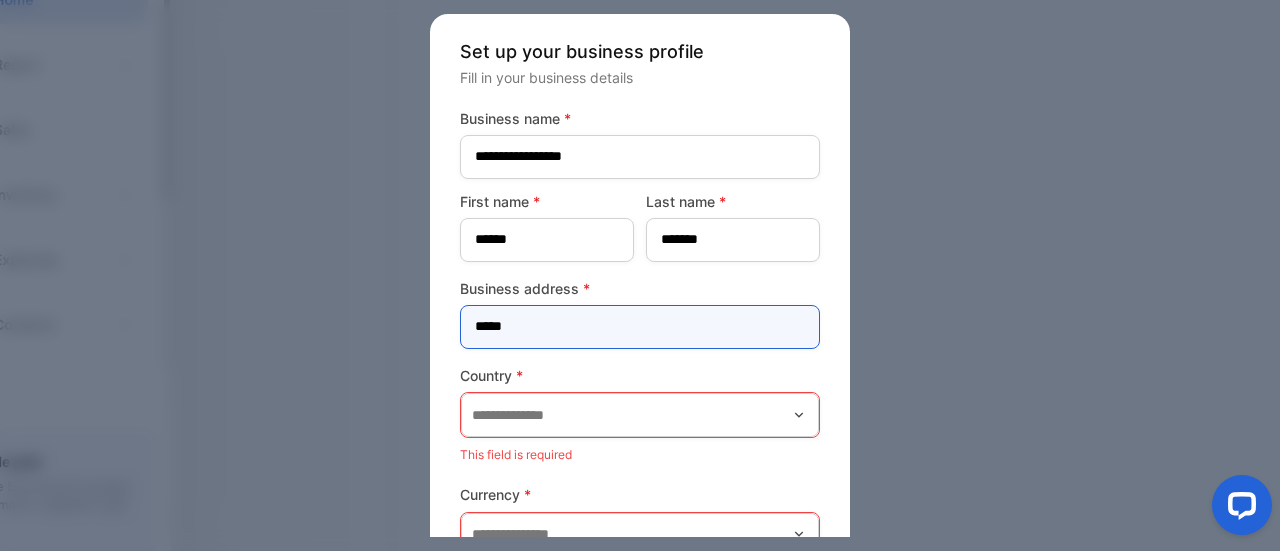 type on "*****" 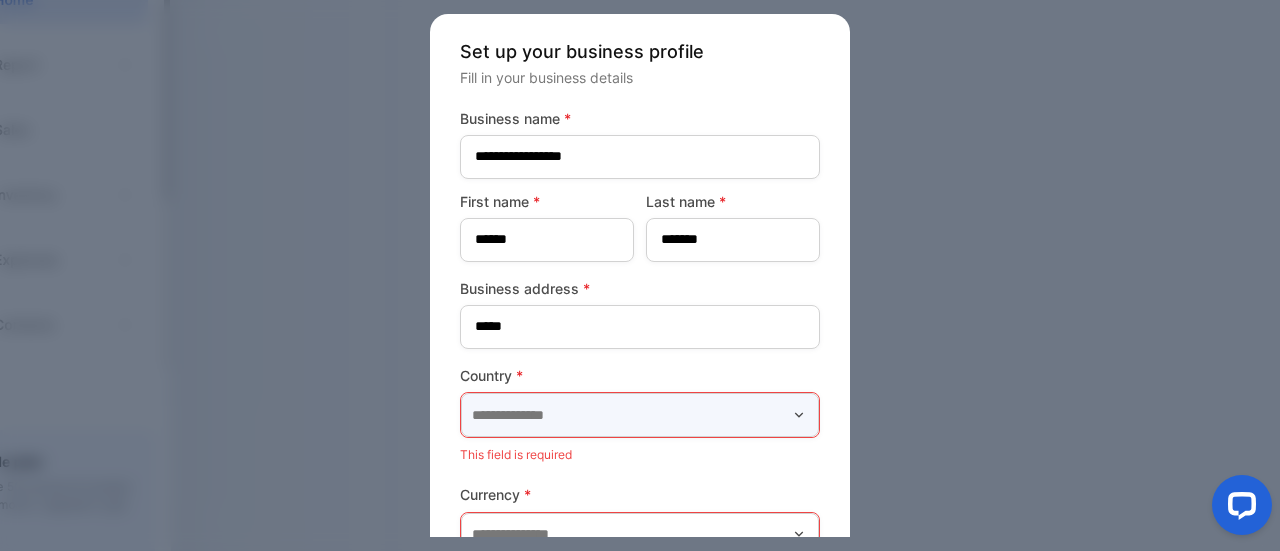 click at bounding box center (640, 415) 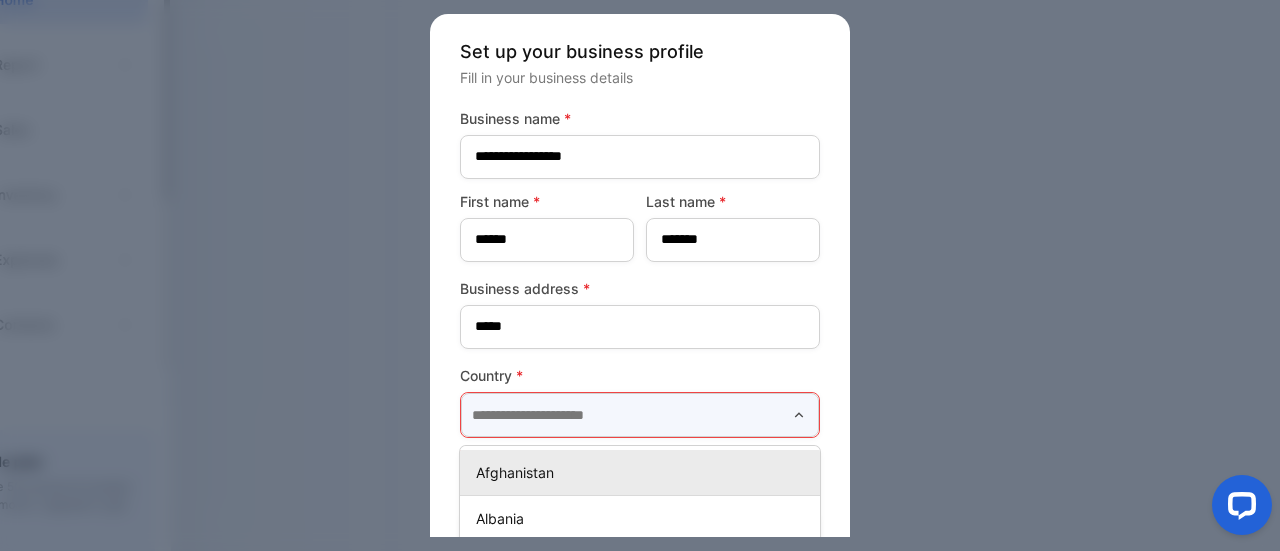 click at bounding box center (640, 415) 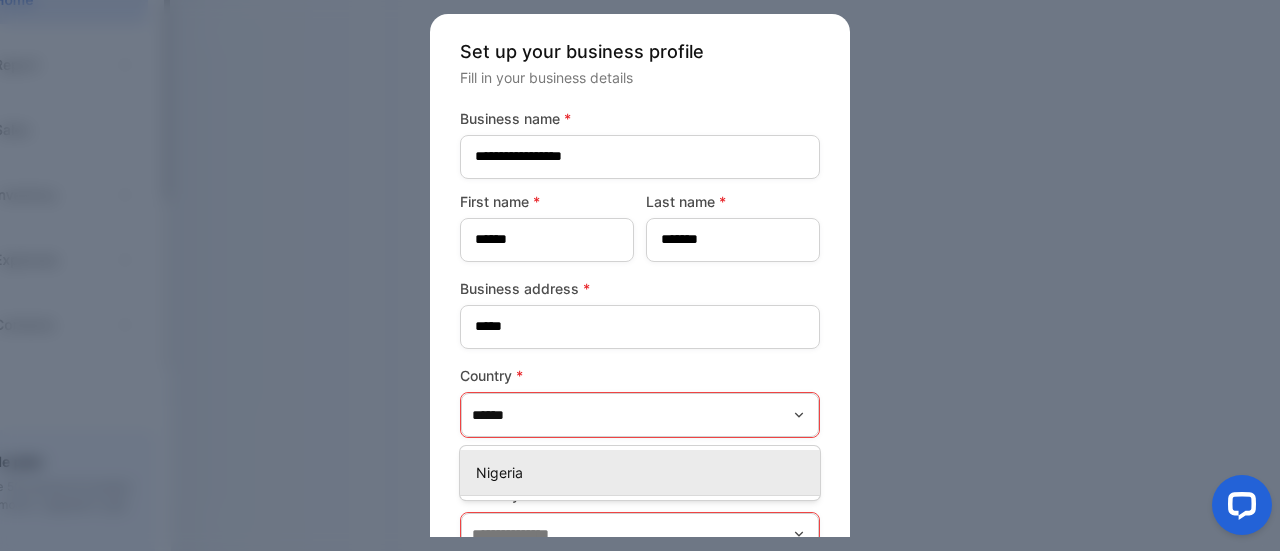 click on "Nigeria" at bounding box center [644, 472] 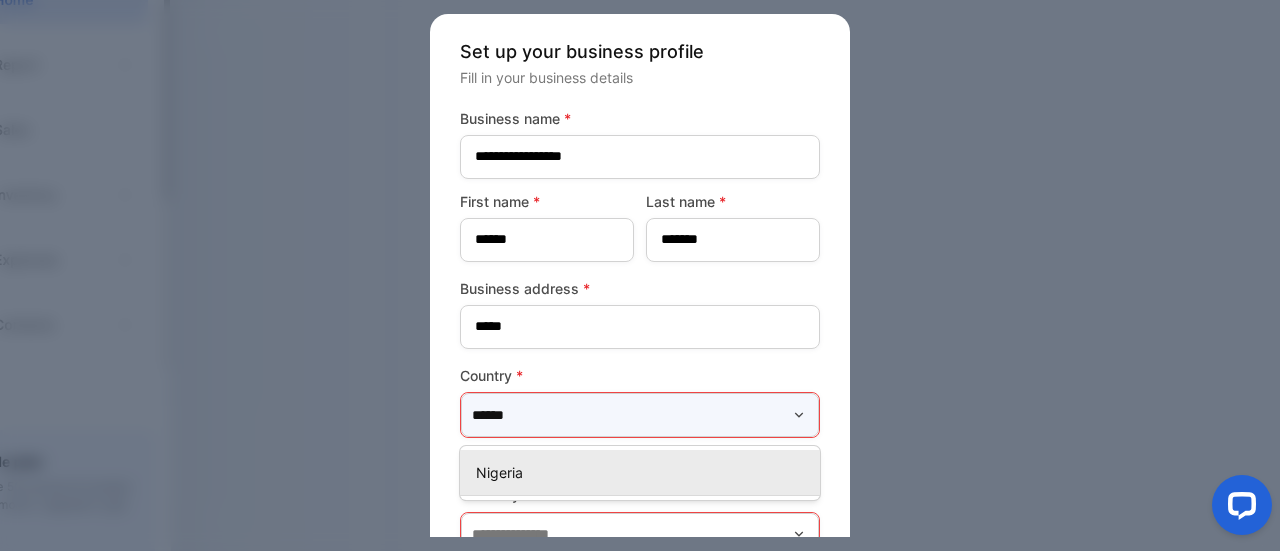 type on "*******" 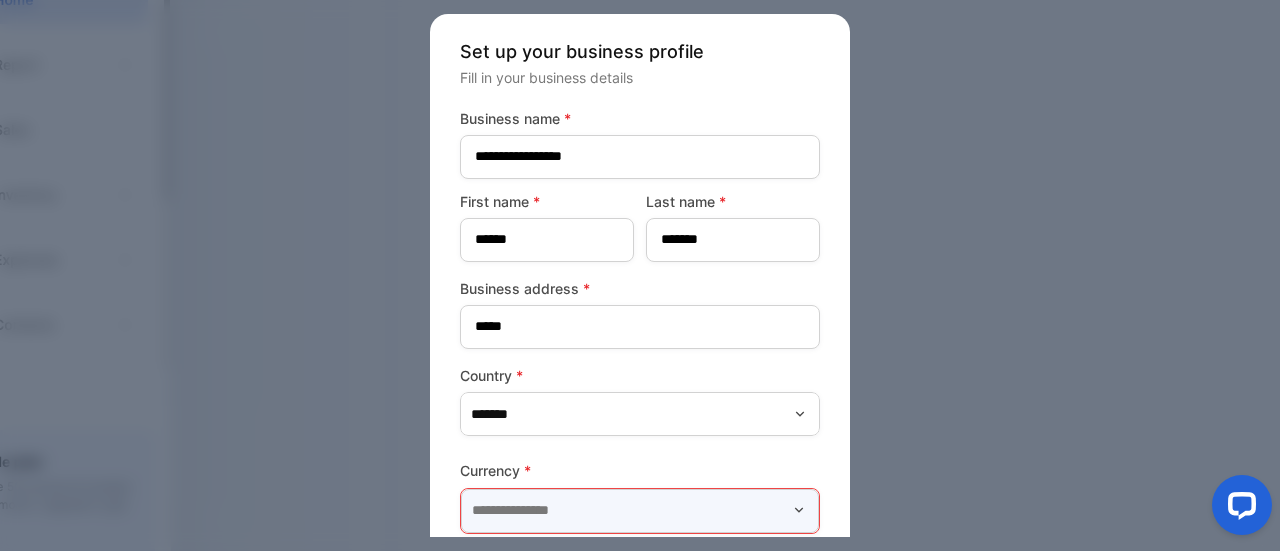 click at bounding box center [640, 511] 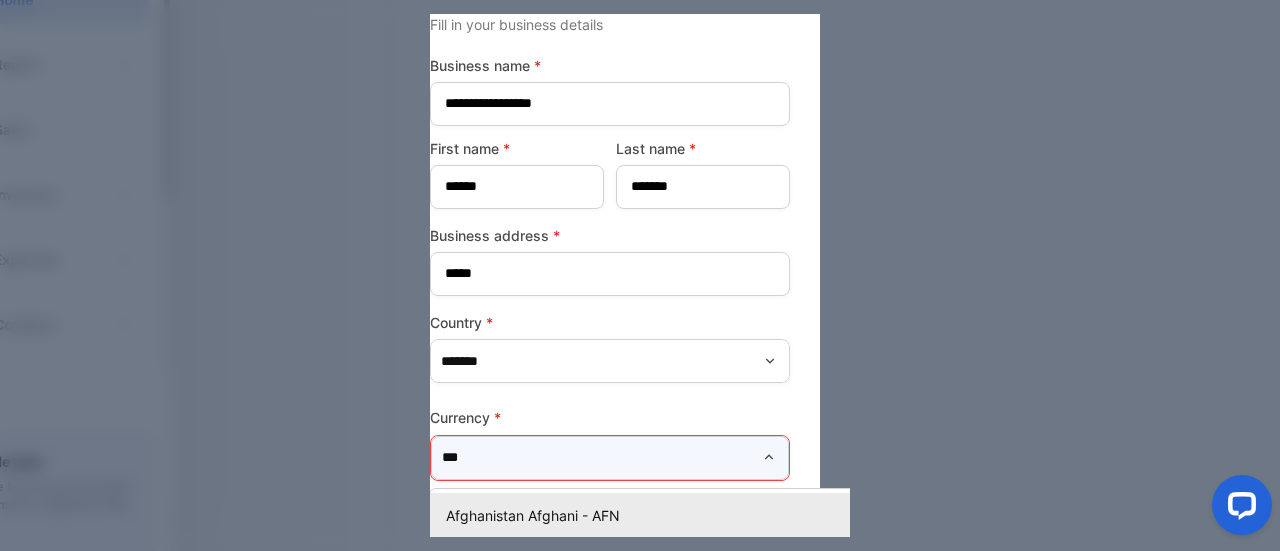 scroll, scrollTop: 53, scrollLeft: 0, axis: vertical 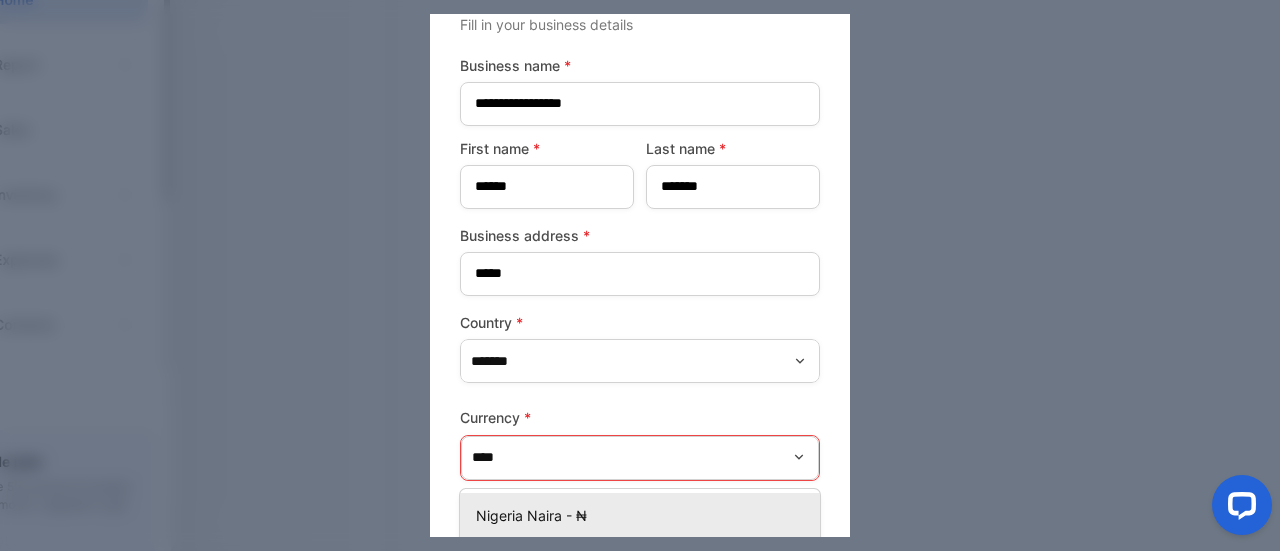 click on "Nigeria Naira - ₦" at bounding box center [644, 515] 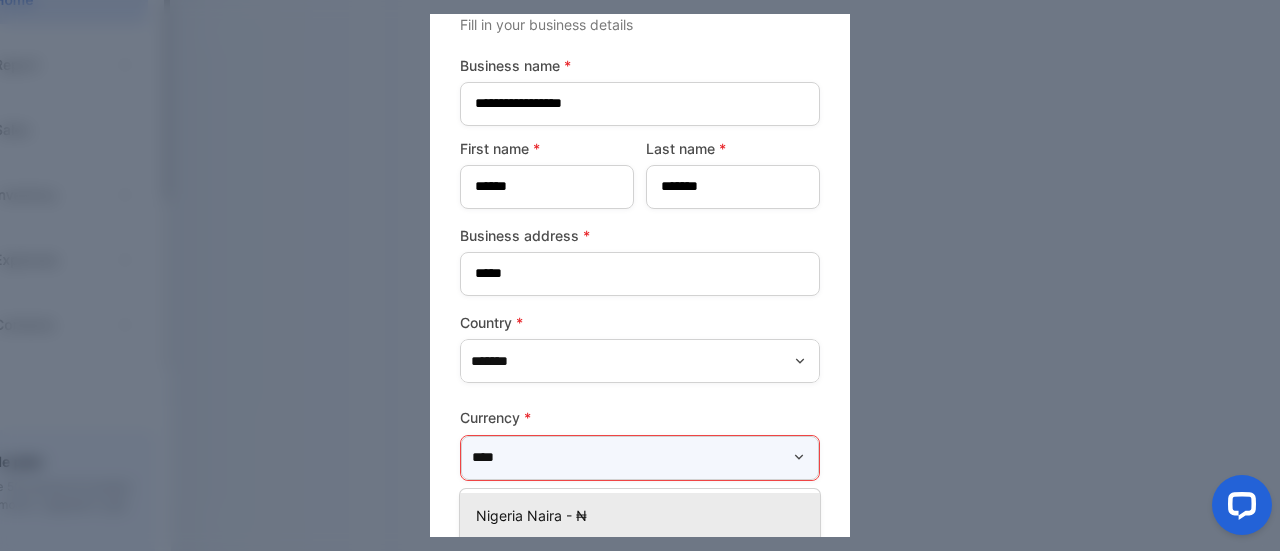type on "**********" 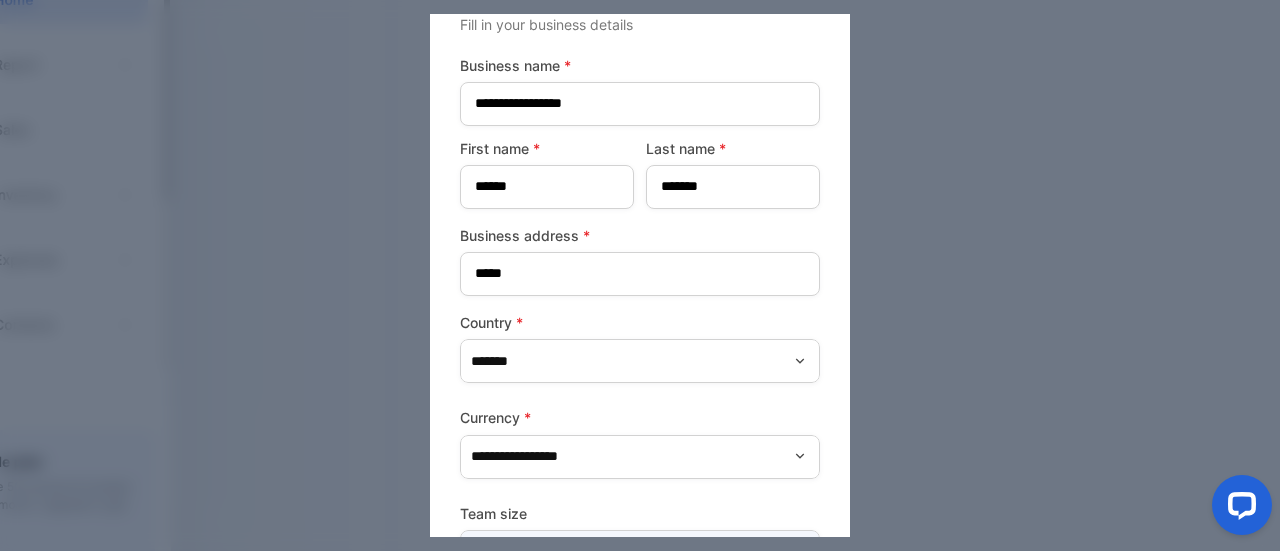 scroll, scrollTop: 90, scrollLeft: 0, axis: vertical 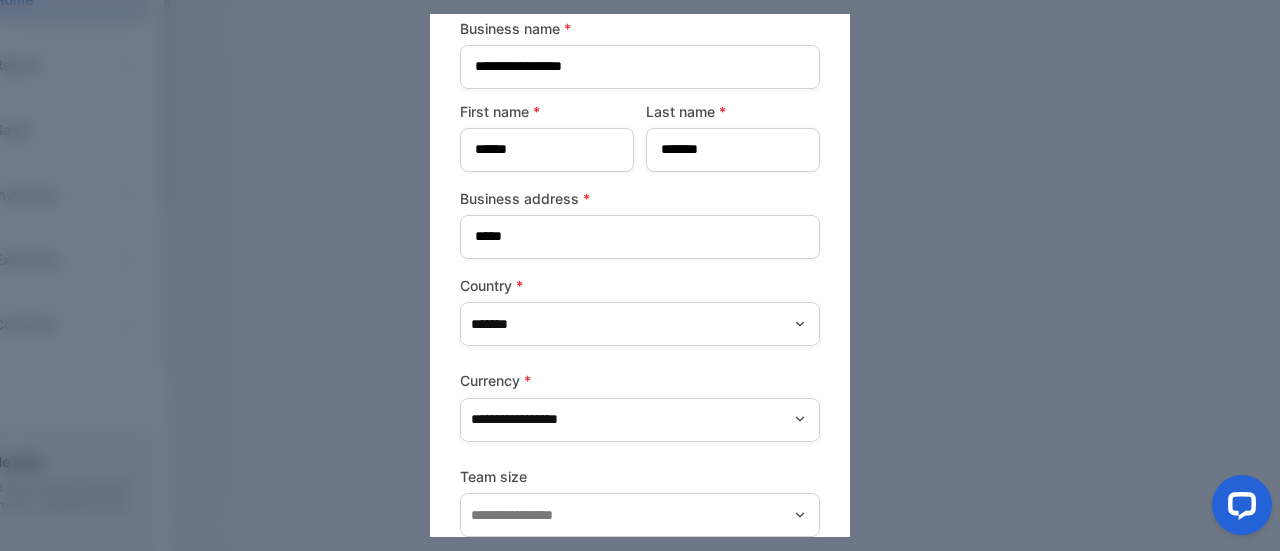 click 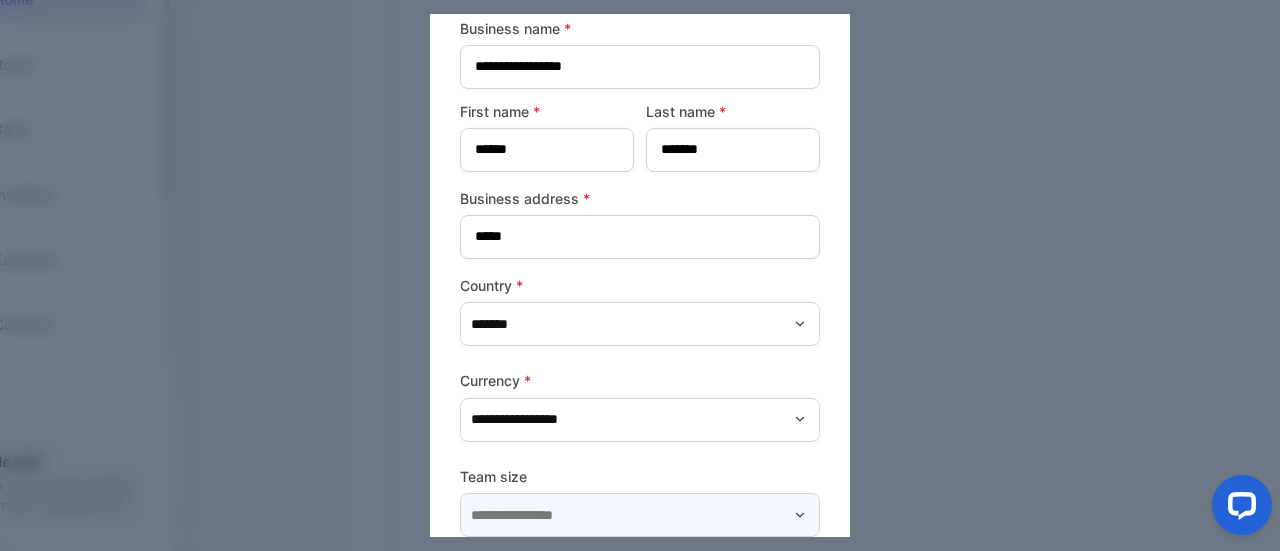 scroll, scrollTop: 143, scrollLeft: 0, axis: vertical 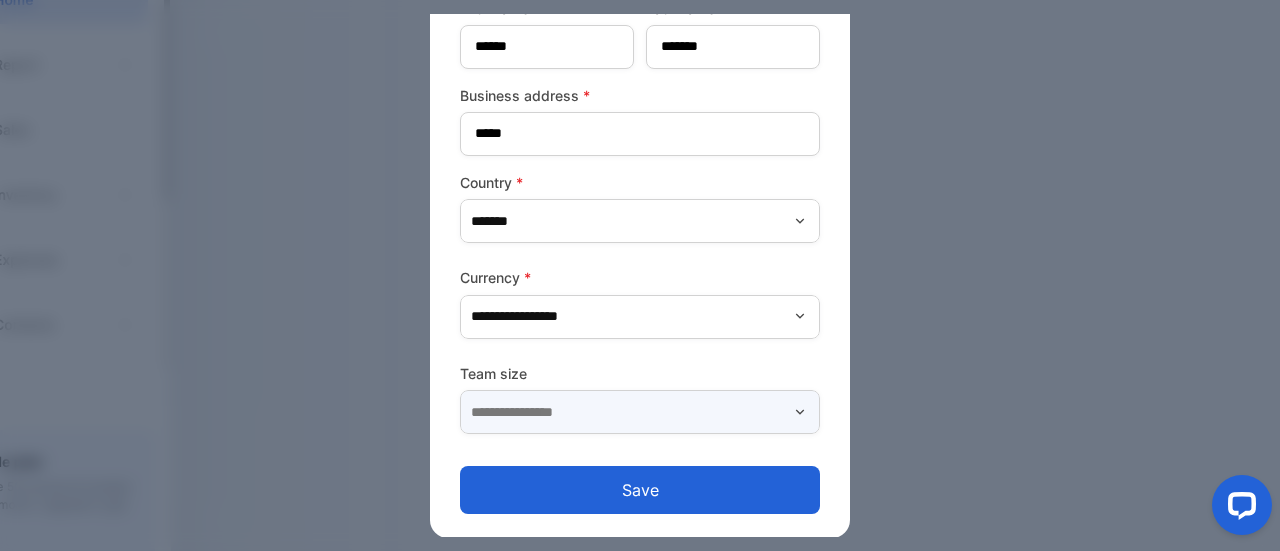 click at bounding box center (640, 412) 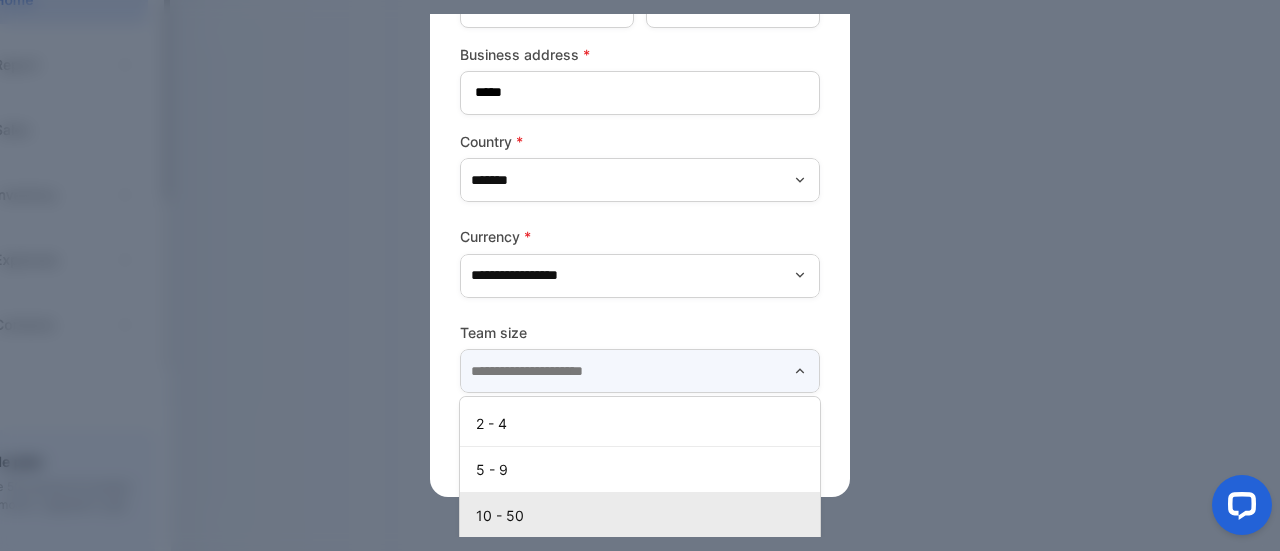 scroll, scrollTop: 280, scrollLeft: 0, axis: vertical 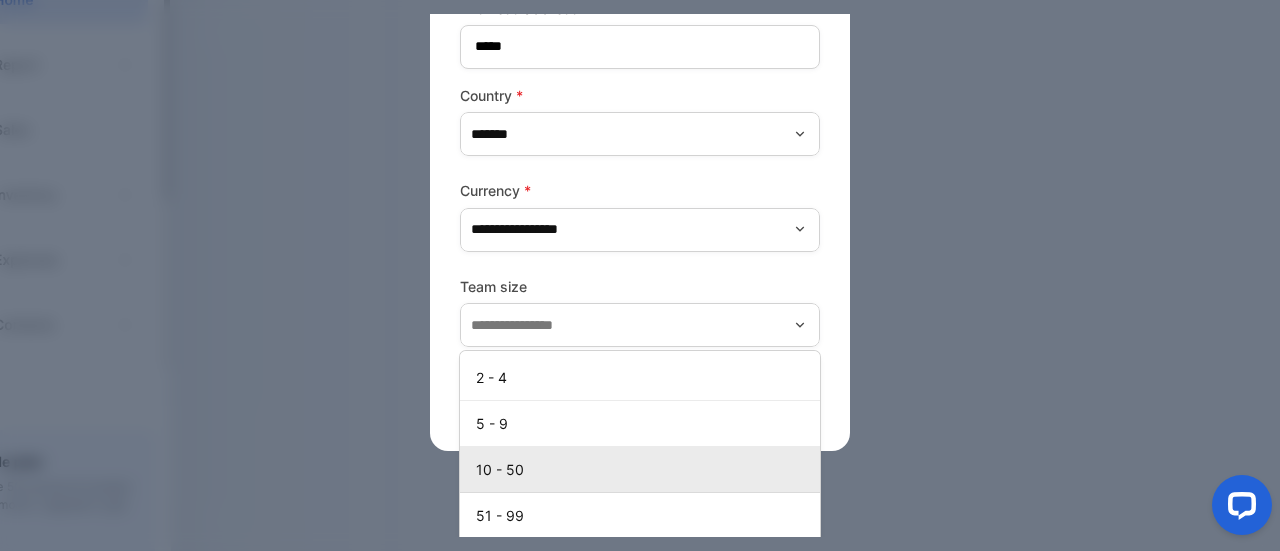 click on "10 - 50" at bounding box center (644, 469) 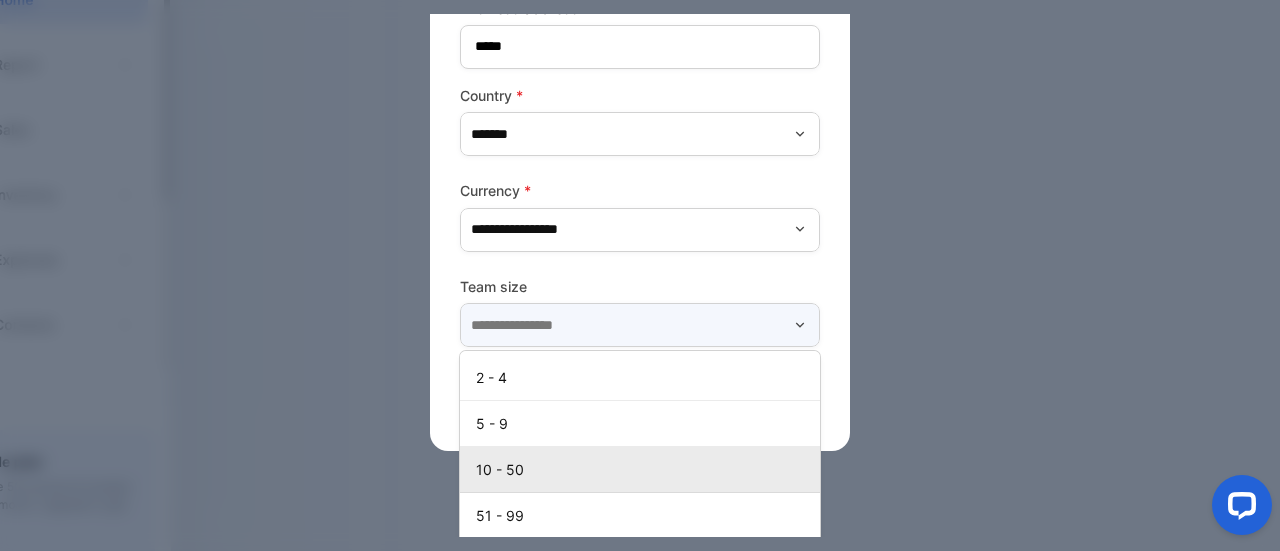 type on "*******" 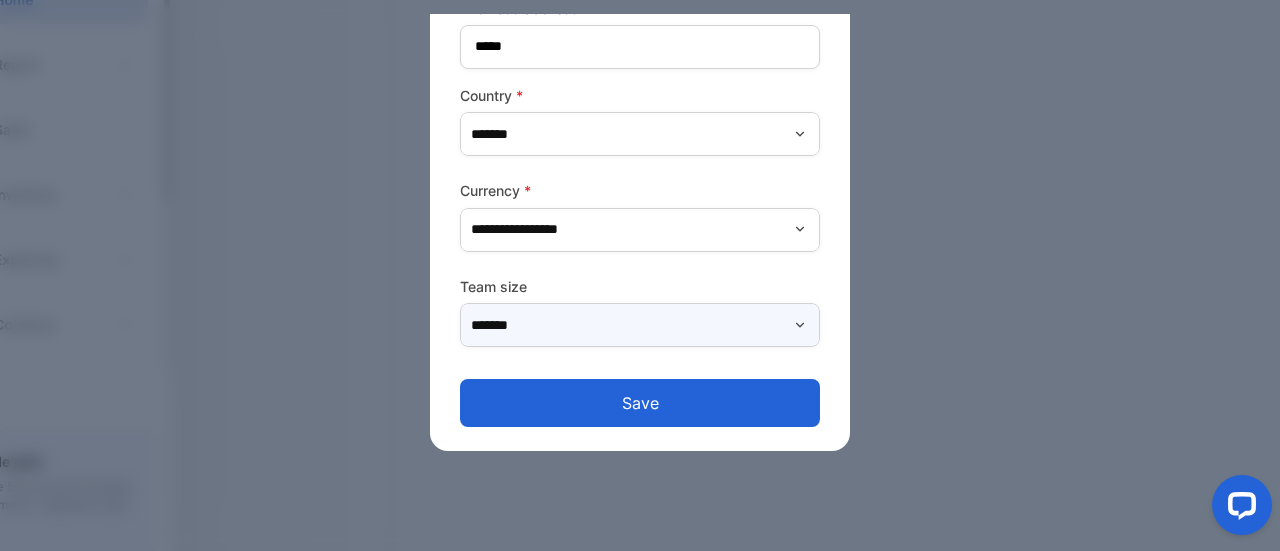 scroll, scrollTop: 193, scrollLeft: 0, axis: vertical 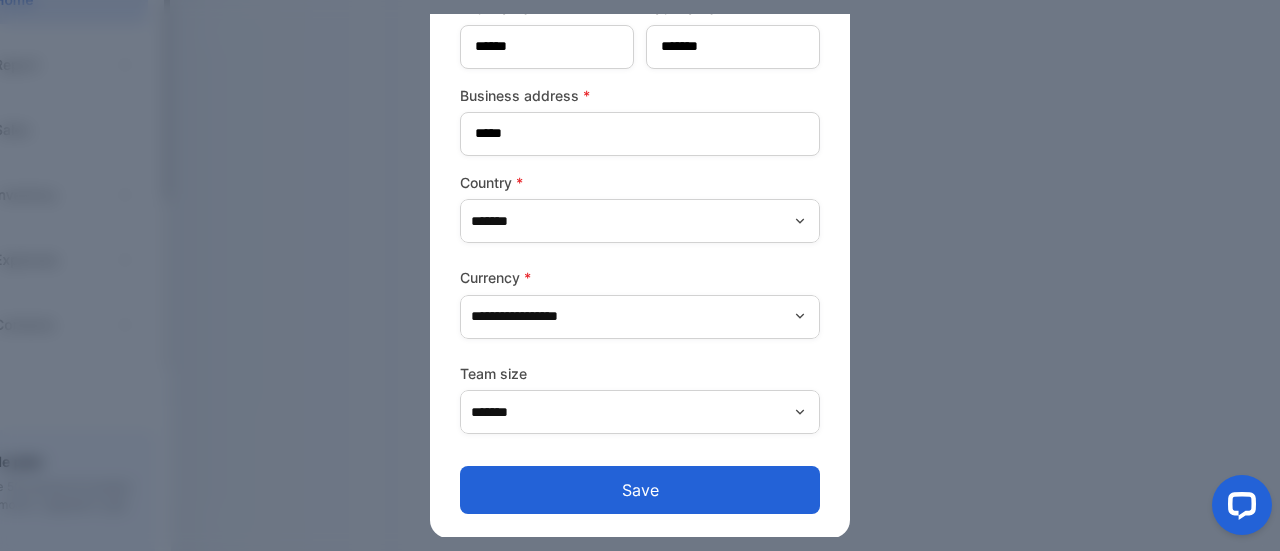 click on "Save" at bounding box center [640, 490] 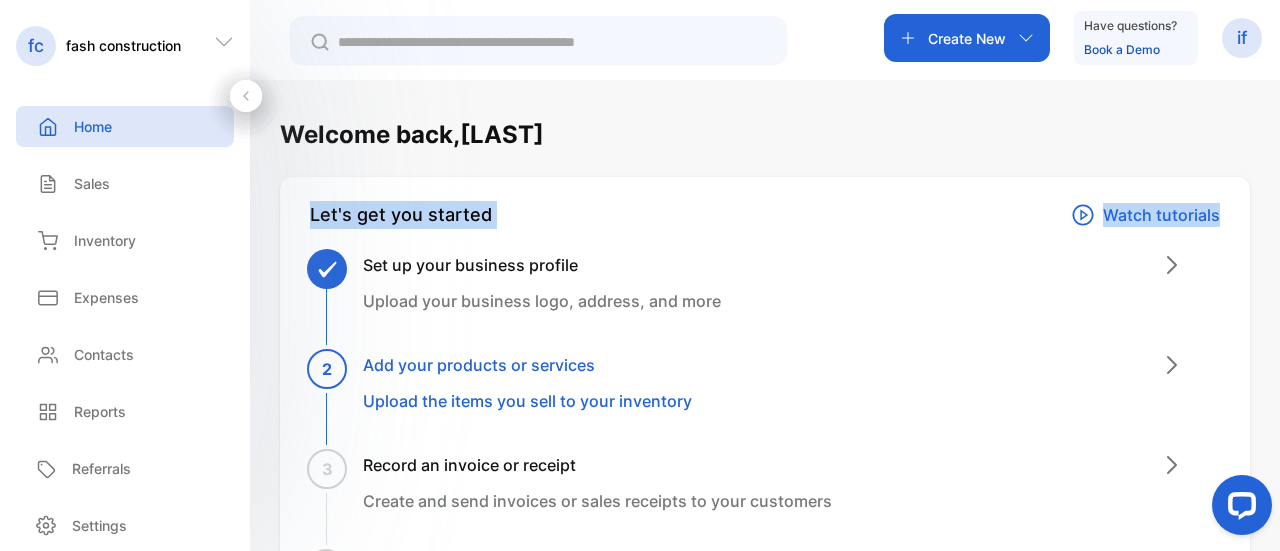 drag, startPoint x: 1272, startPoint y: 155, endPoint x: 1279, endPoint y: 234, distance: 79.30952 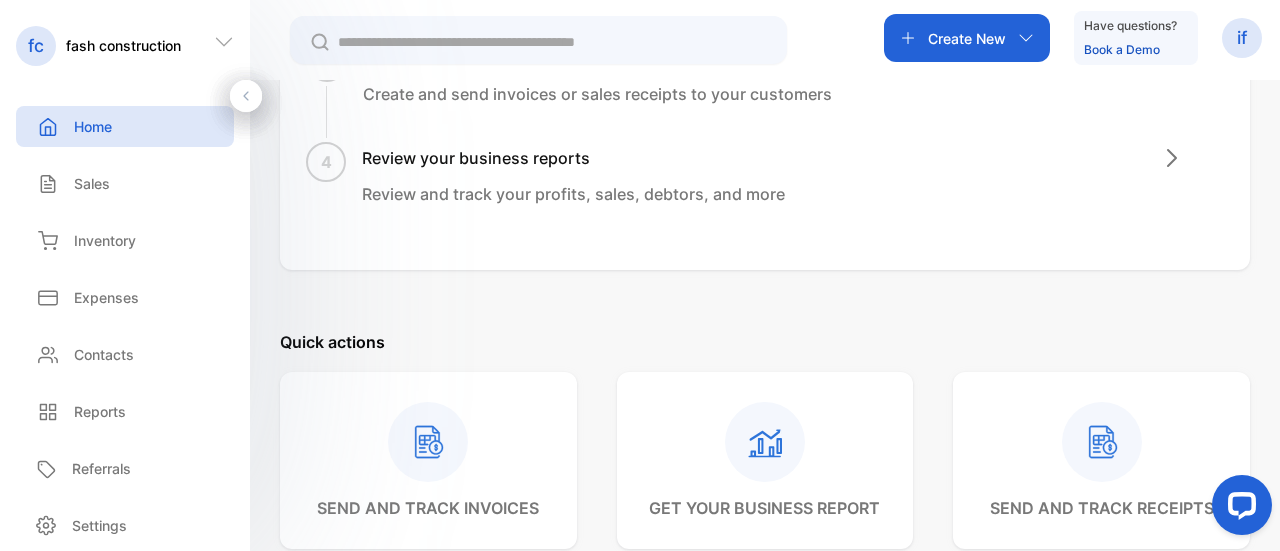 scroll, scrollTop: 414, scrollLeft: 0, axis: vertical 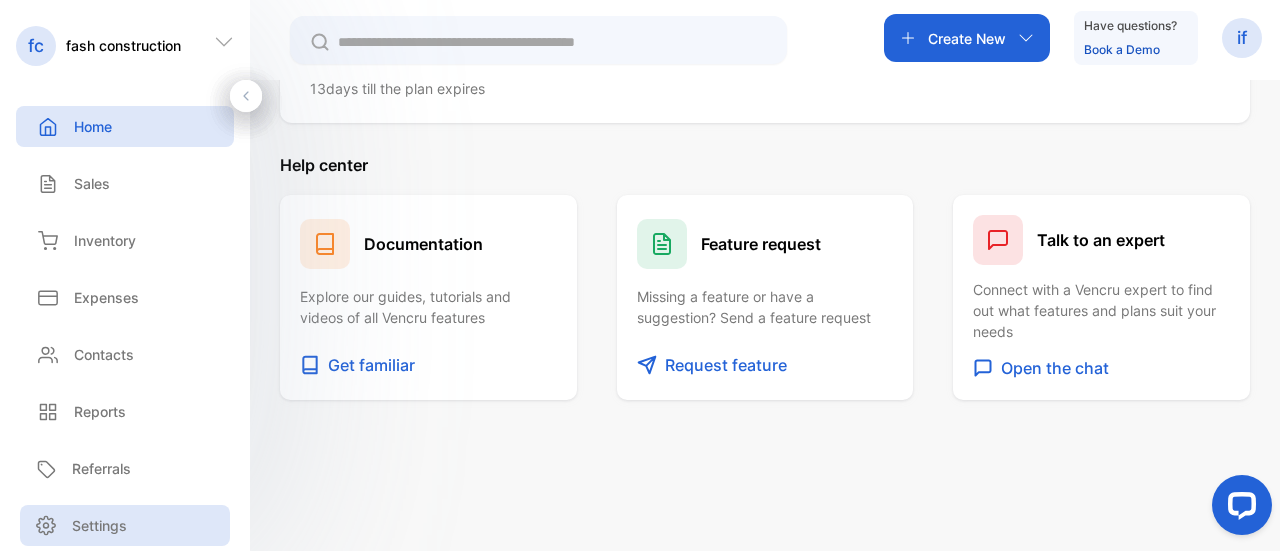 click on "Settings" at bounding box center [125, 525] 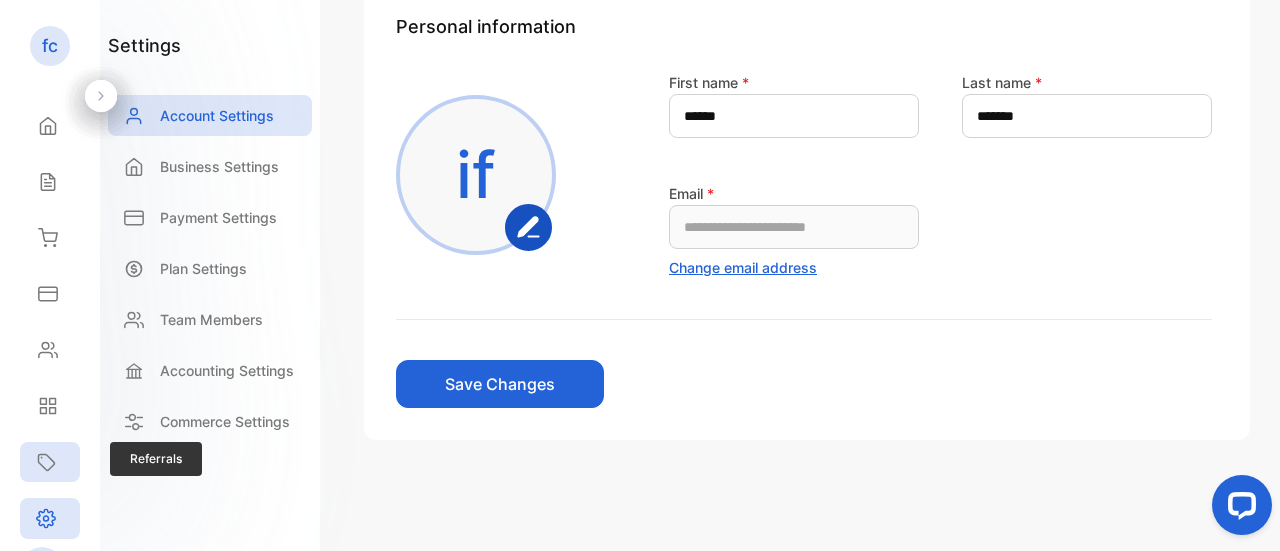 click on "Referrals" at bounding box center (50, 462) 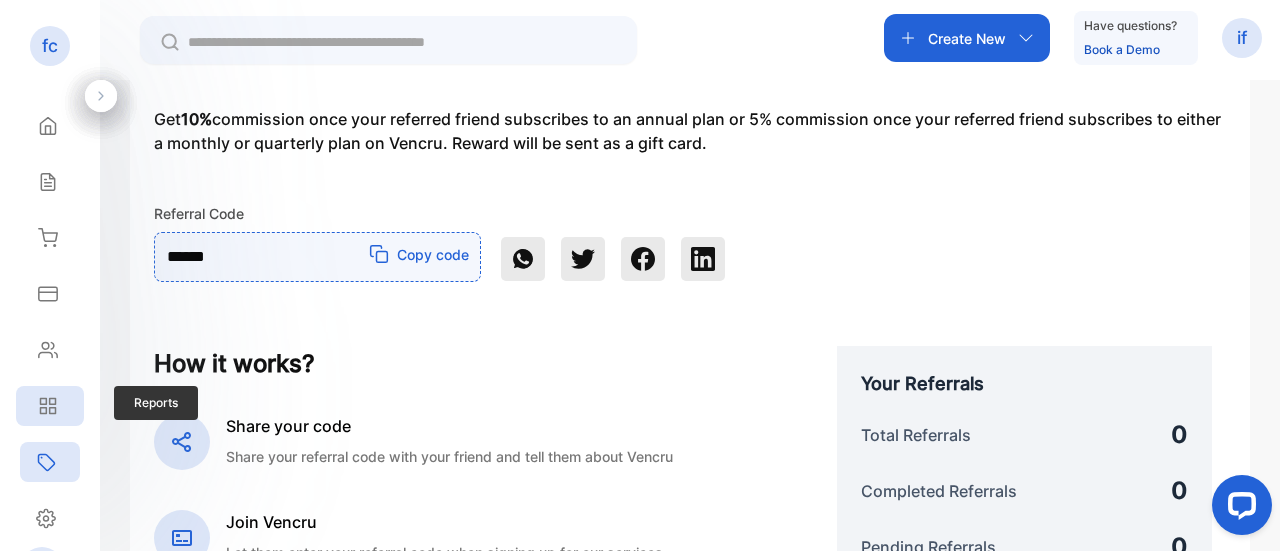 click 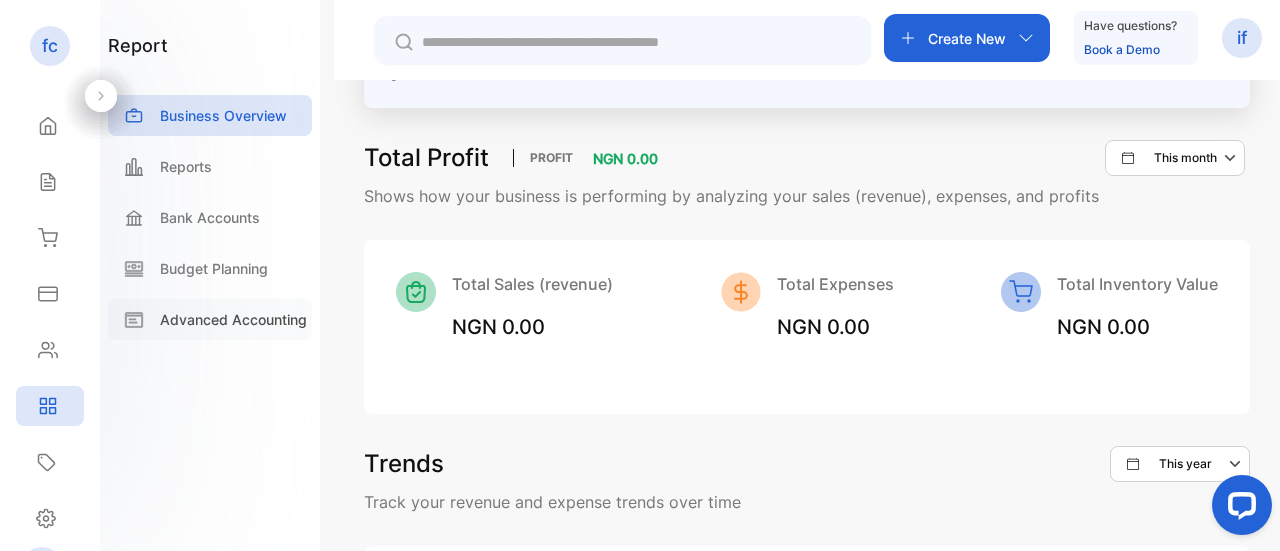 click on "Advanced Accounting" at bounding box center [233, 319] 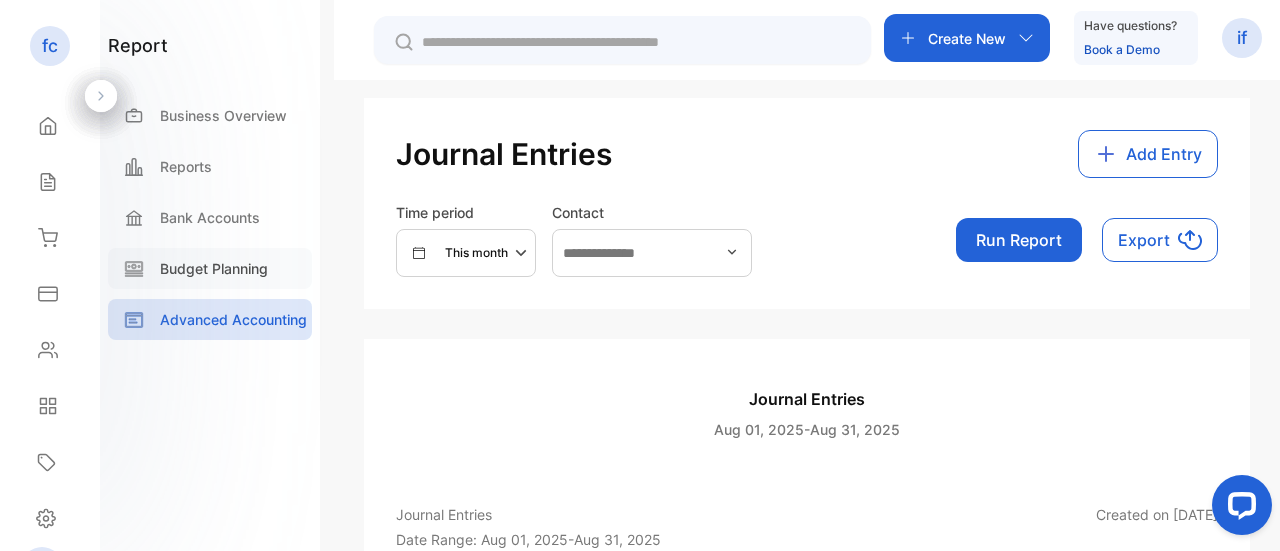 click on "Budget Planning" at bounding box center (214, 268) 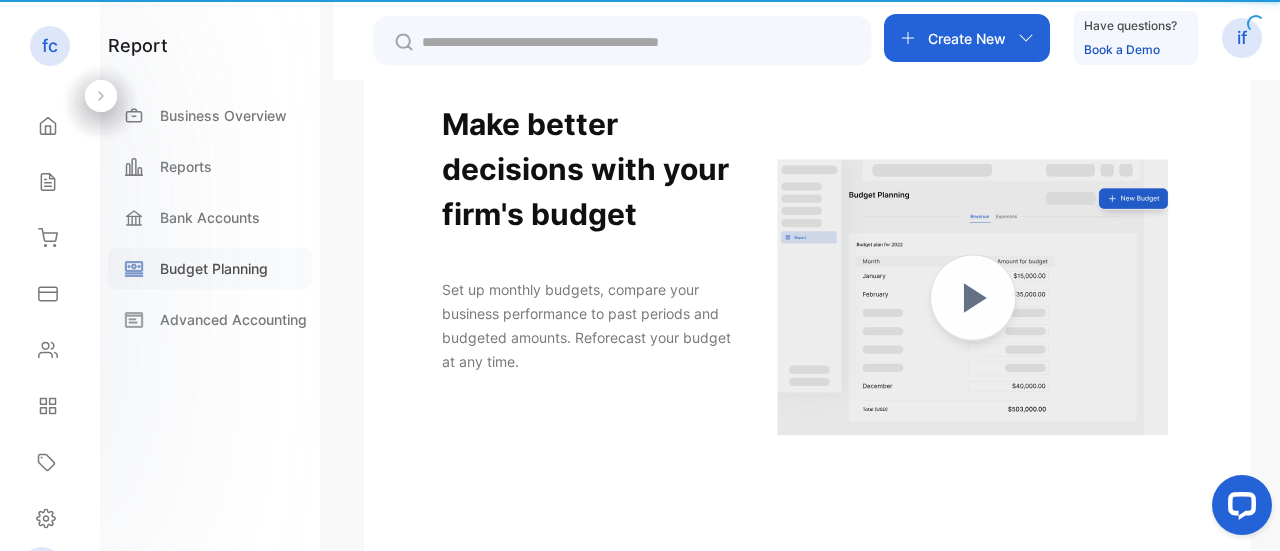 scroll, scrollTop: 151, scrollLeft: 0, axis: vertical 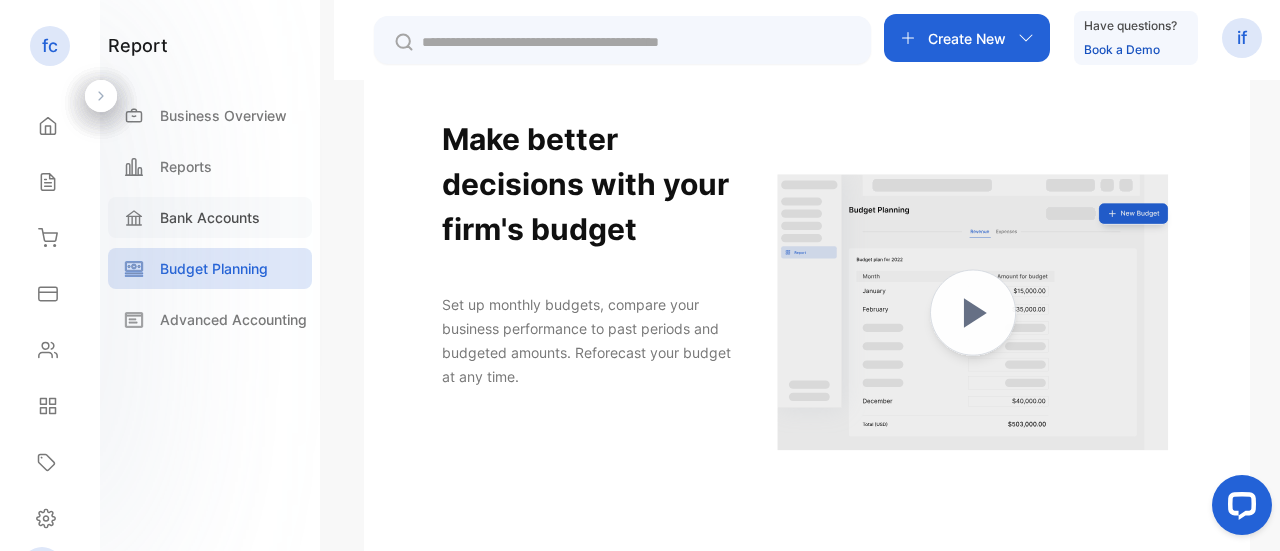 click on "Bank Accounts" at bounding box center (210, 217) 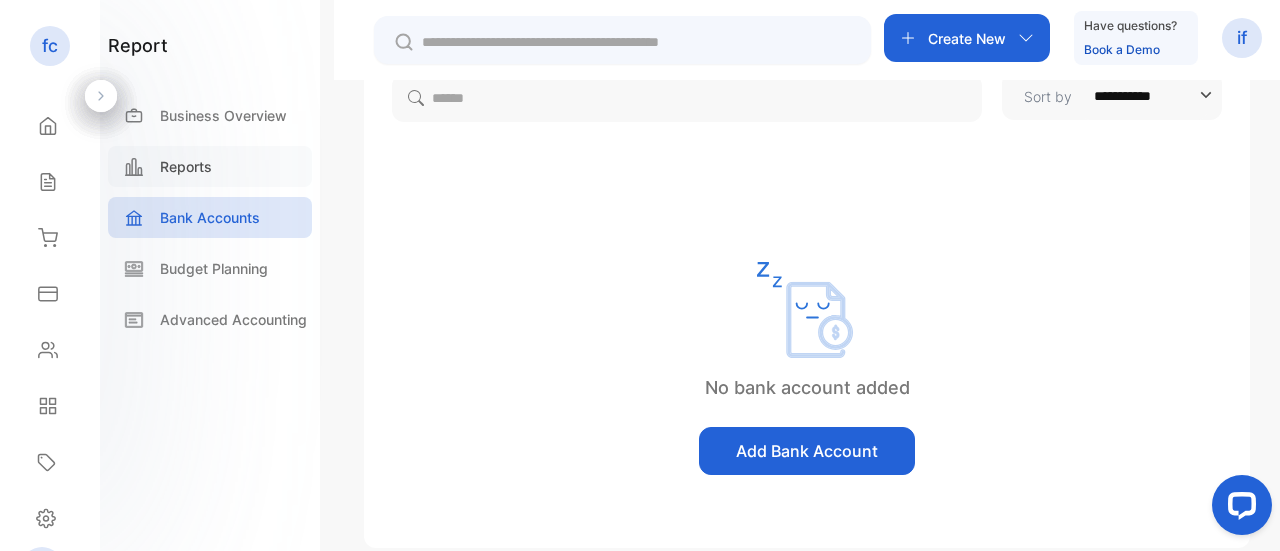 click on "Reports" at bounding box center [186, 166] 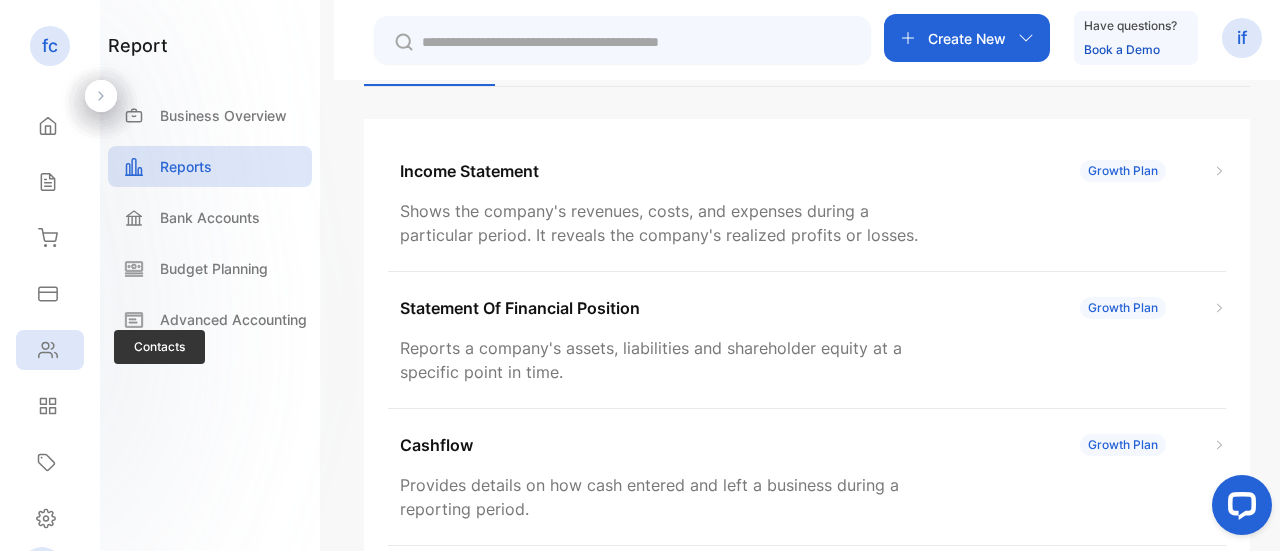 click on "Contacts" at bounding box center (50, 350) 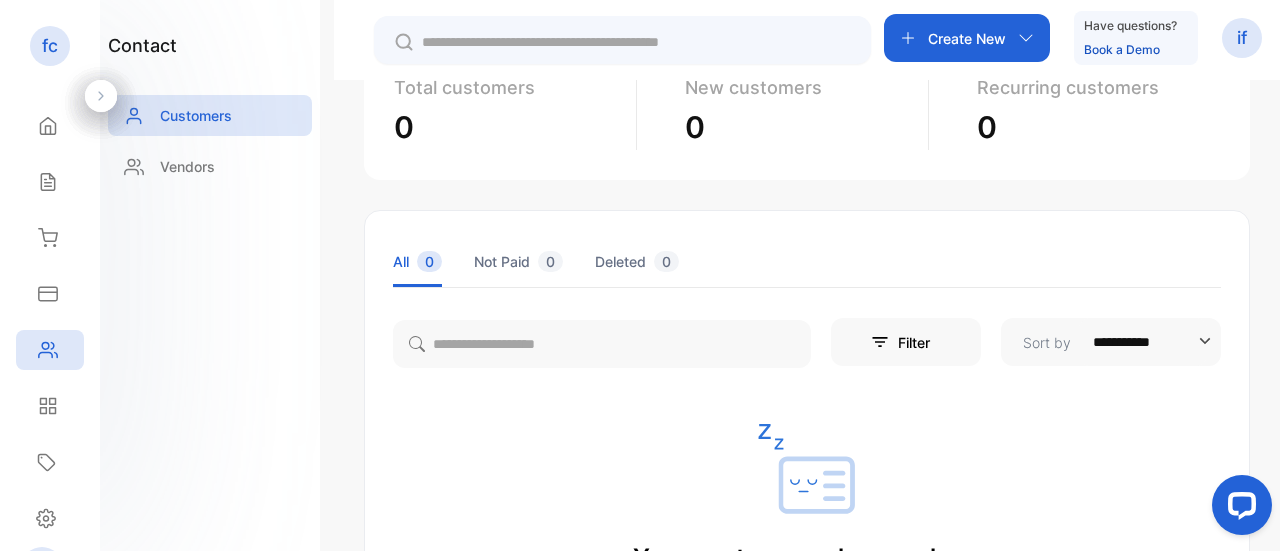 click on "Expenses" at bounding box center [50, 294] 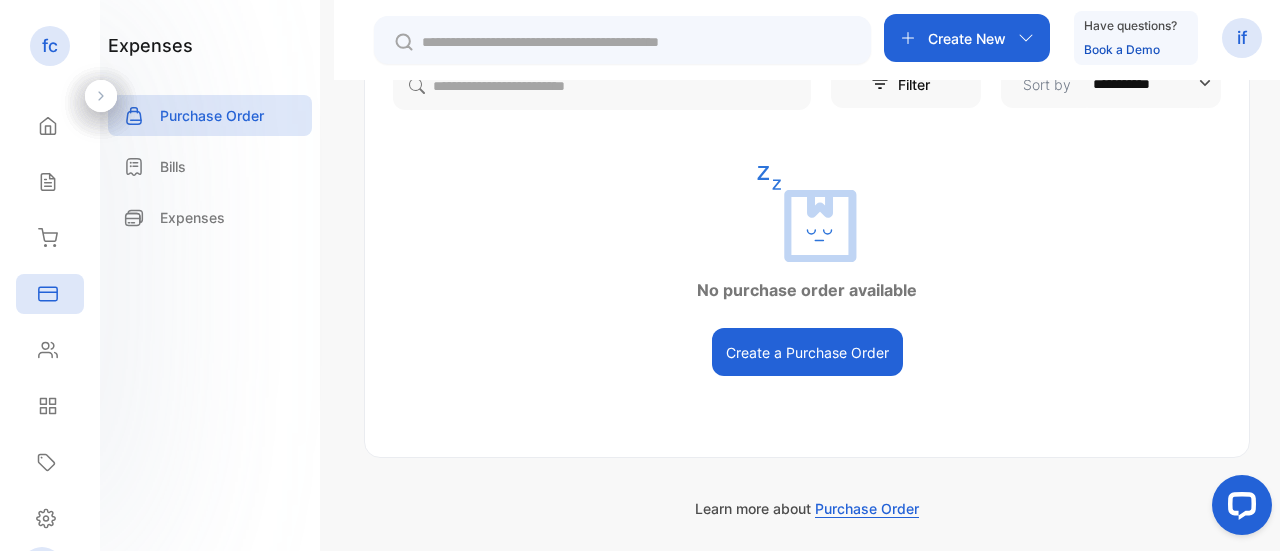 scroll, scrollTop: 238, scrollLeft: 0, axis: vertical 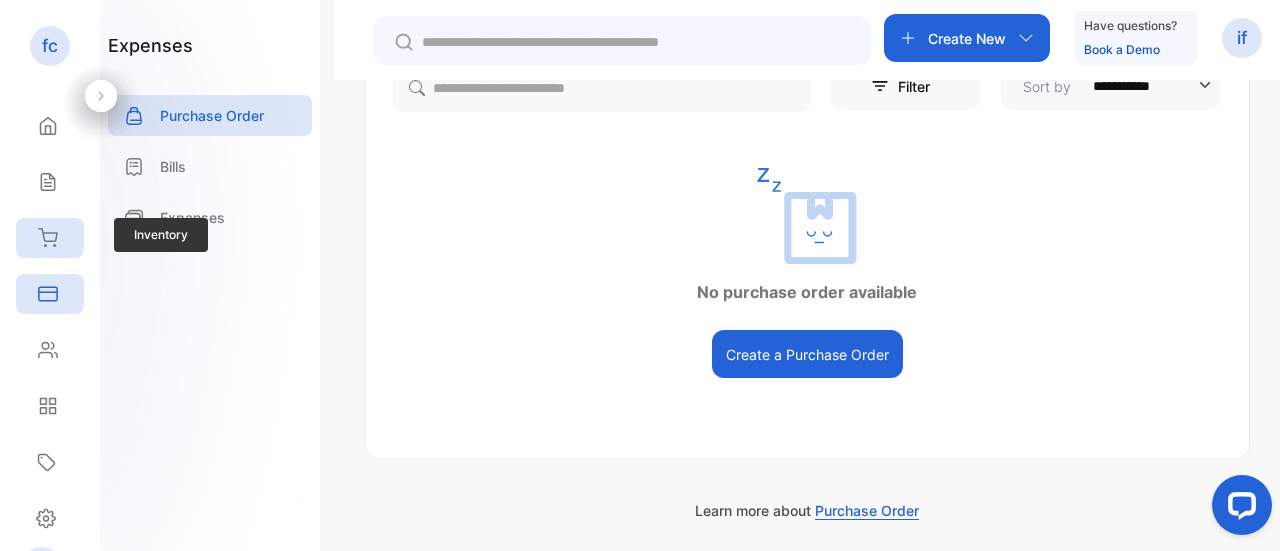 click 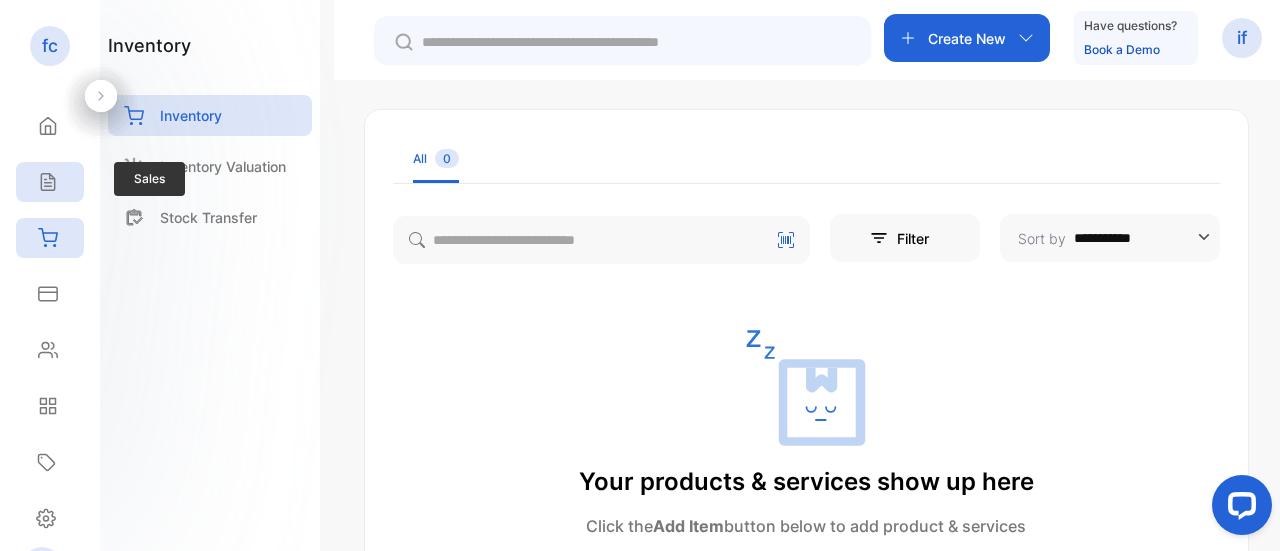 click on "Sales" at bounding box center [50, 182] 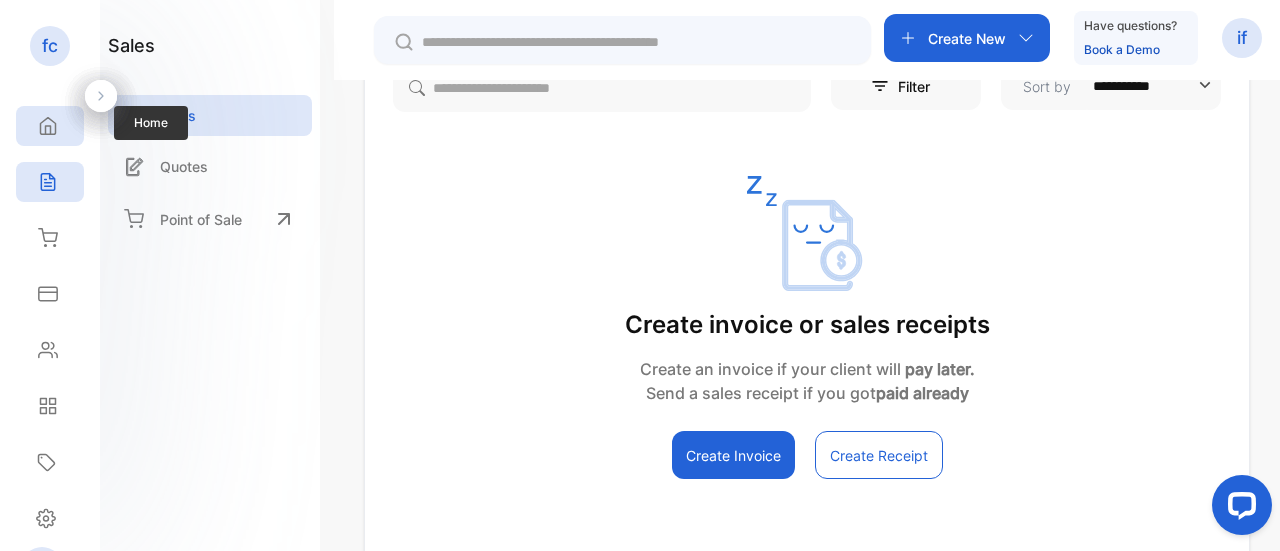 click on "Home" at bounding box center [45, 126] 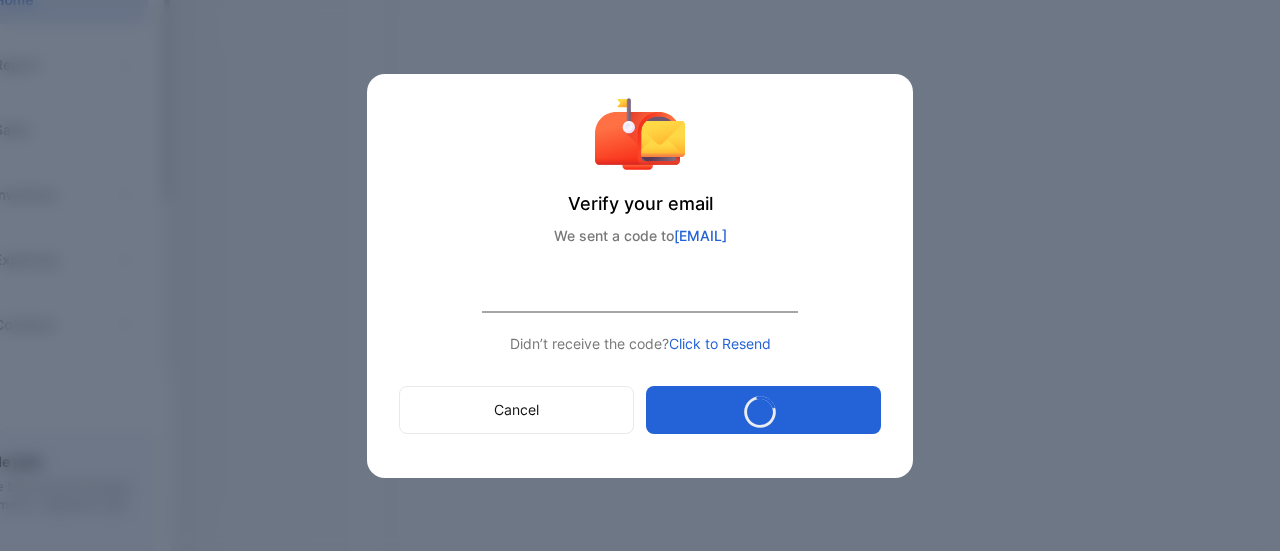 scroll, scrollTop: 0, scrollLeft: 0, axis: both 